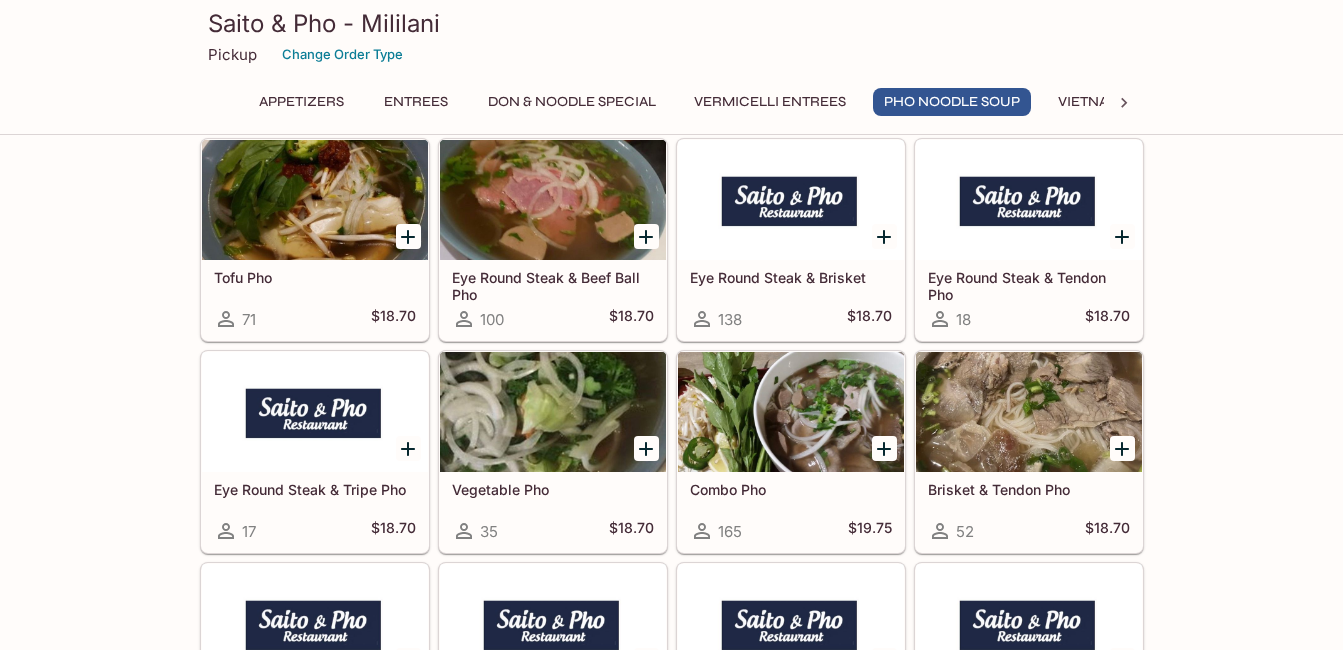 scroll, scrollTop: 4400, scrollLeft: 0, axis: vertical 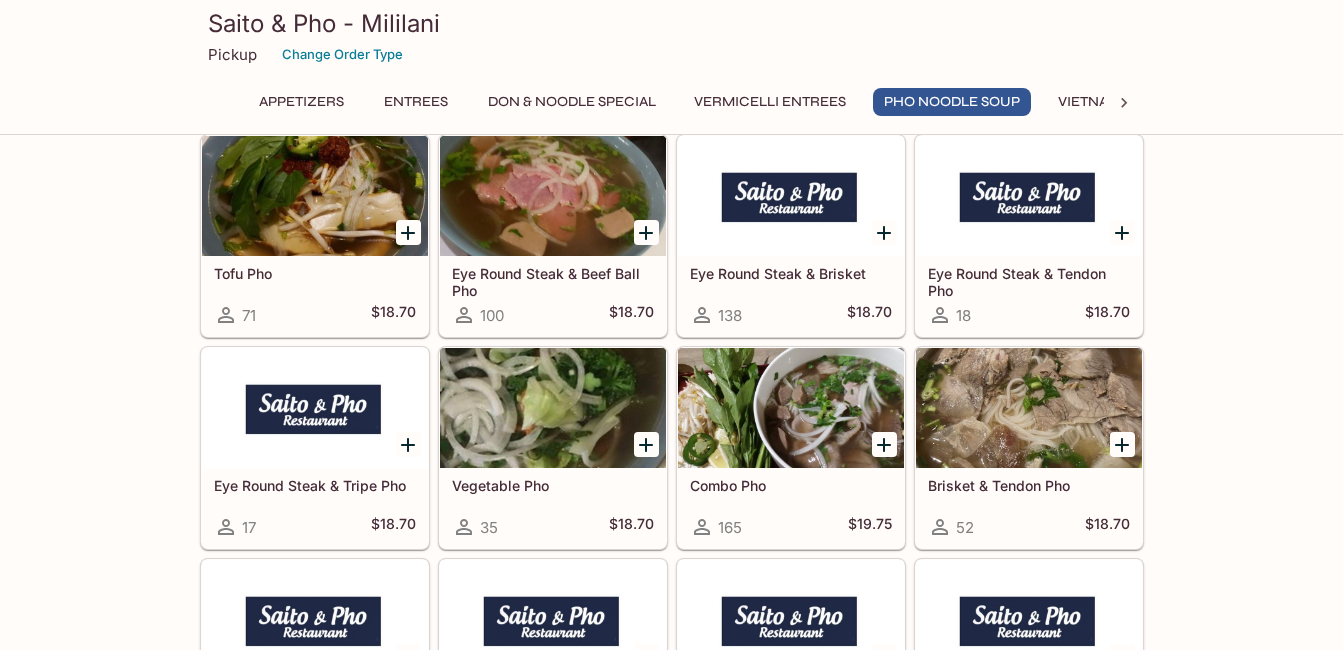 click at bounding box center [791, 408] 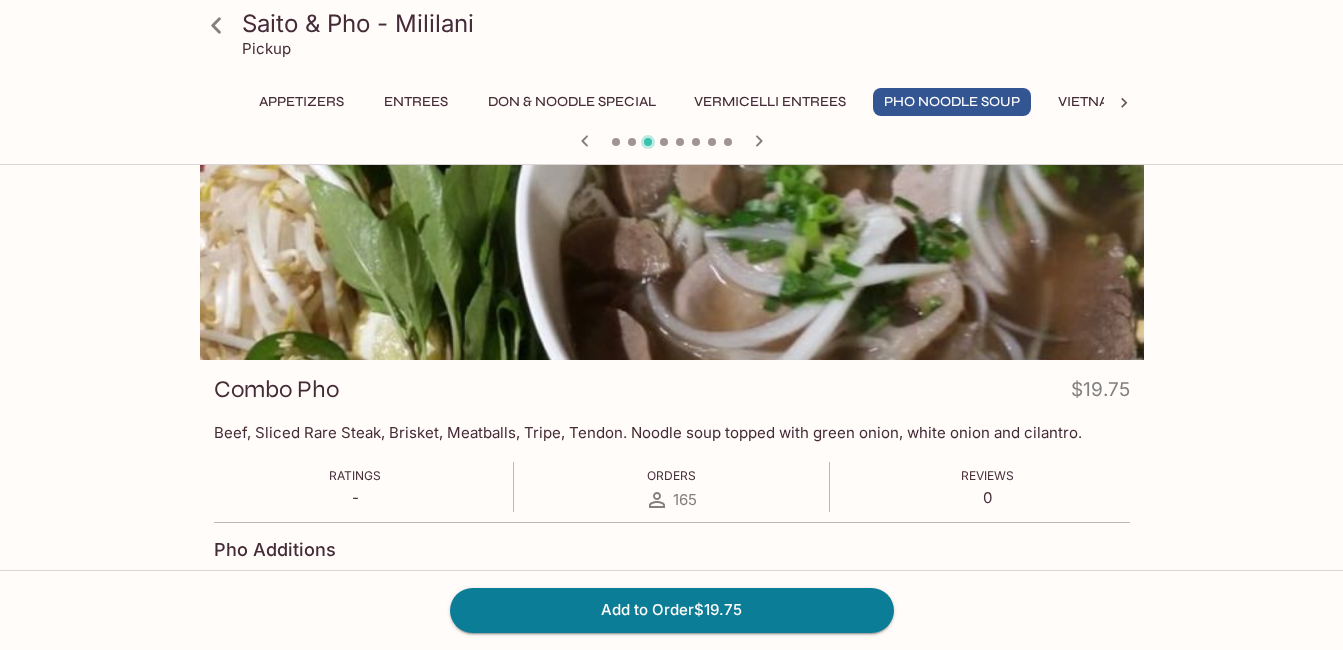 scroll, scrollTop: 200, scrollLeft: 0, axis: vertical 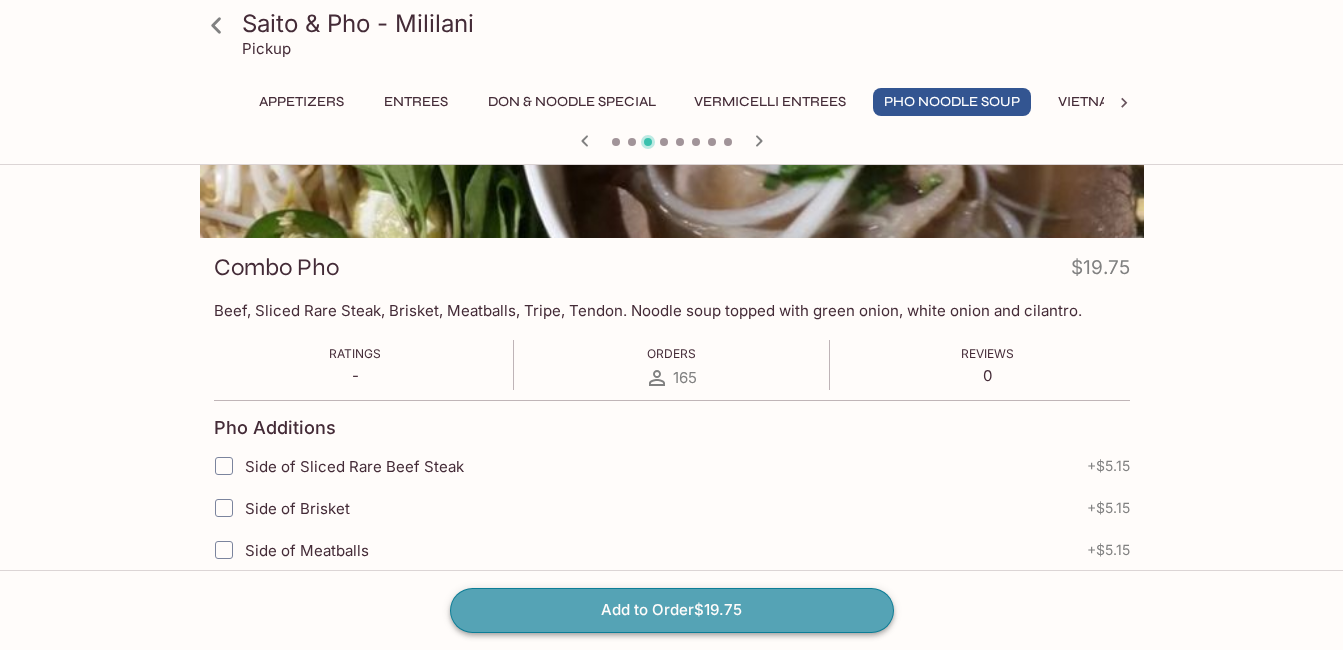 click on "Add to Order  $19.75" at bounding box center [672, 610] 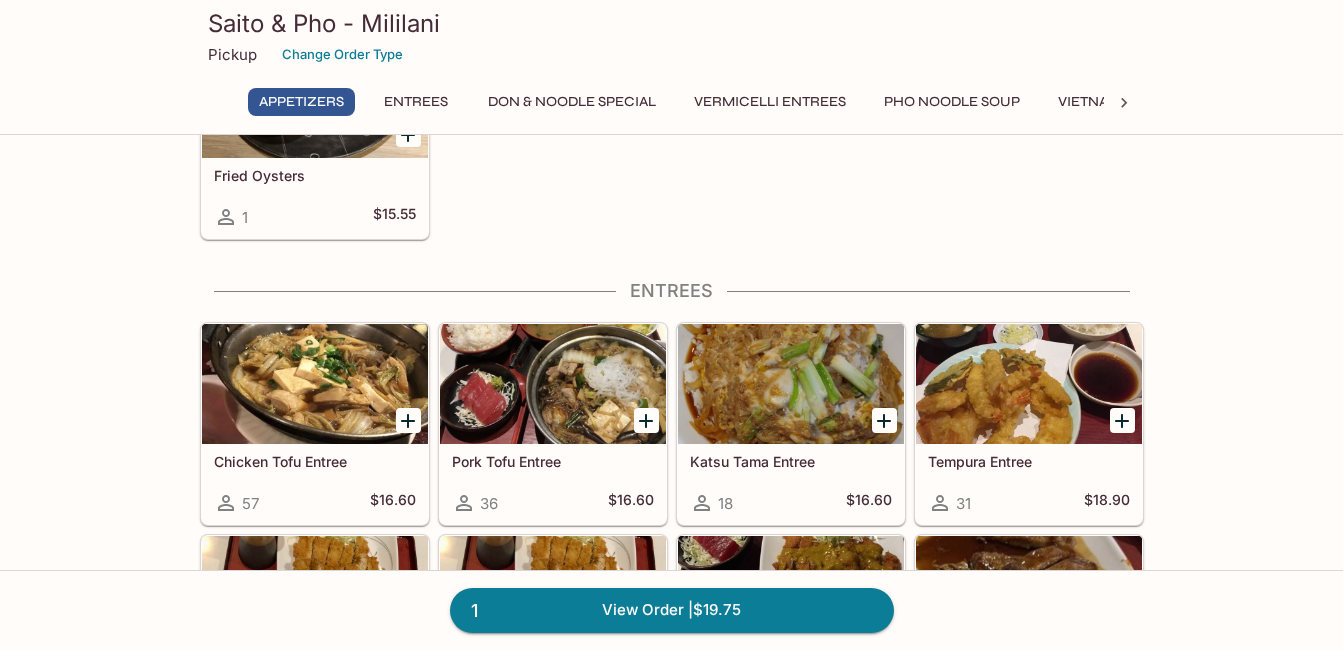 scroll, scrollTop: 600, scrollLeft: 0, axis: vertical 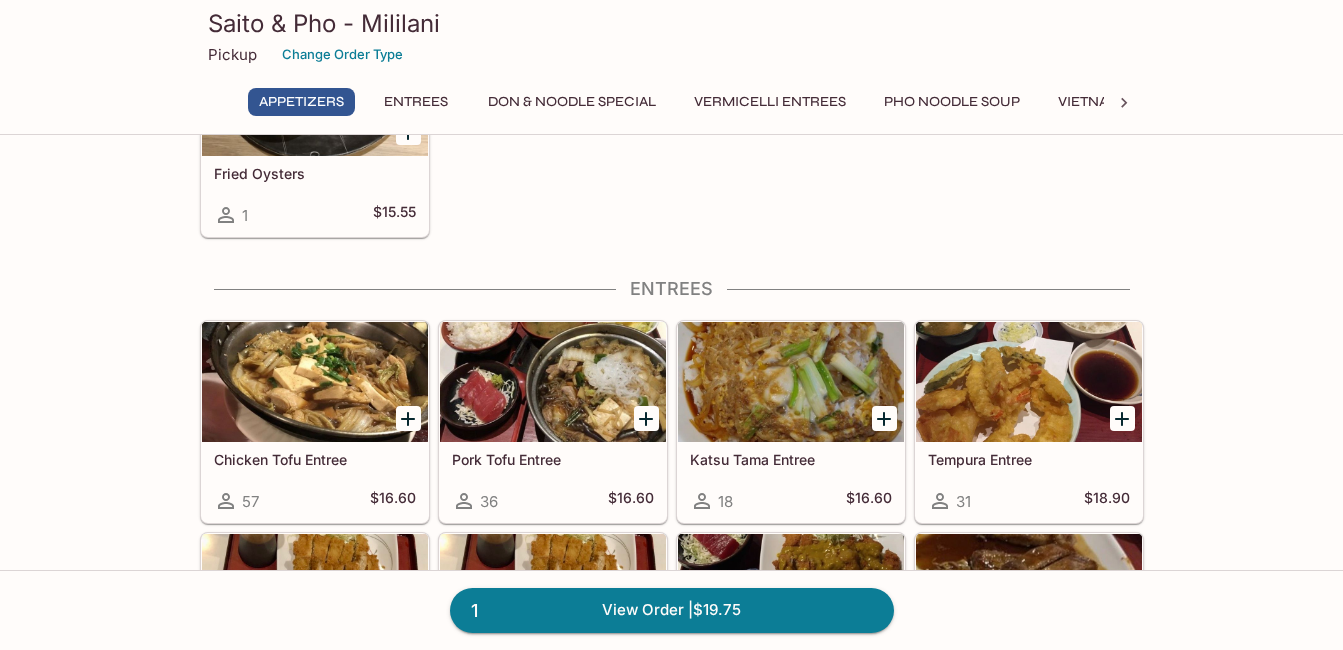 click at bounding box center (553, 382) 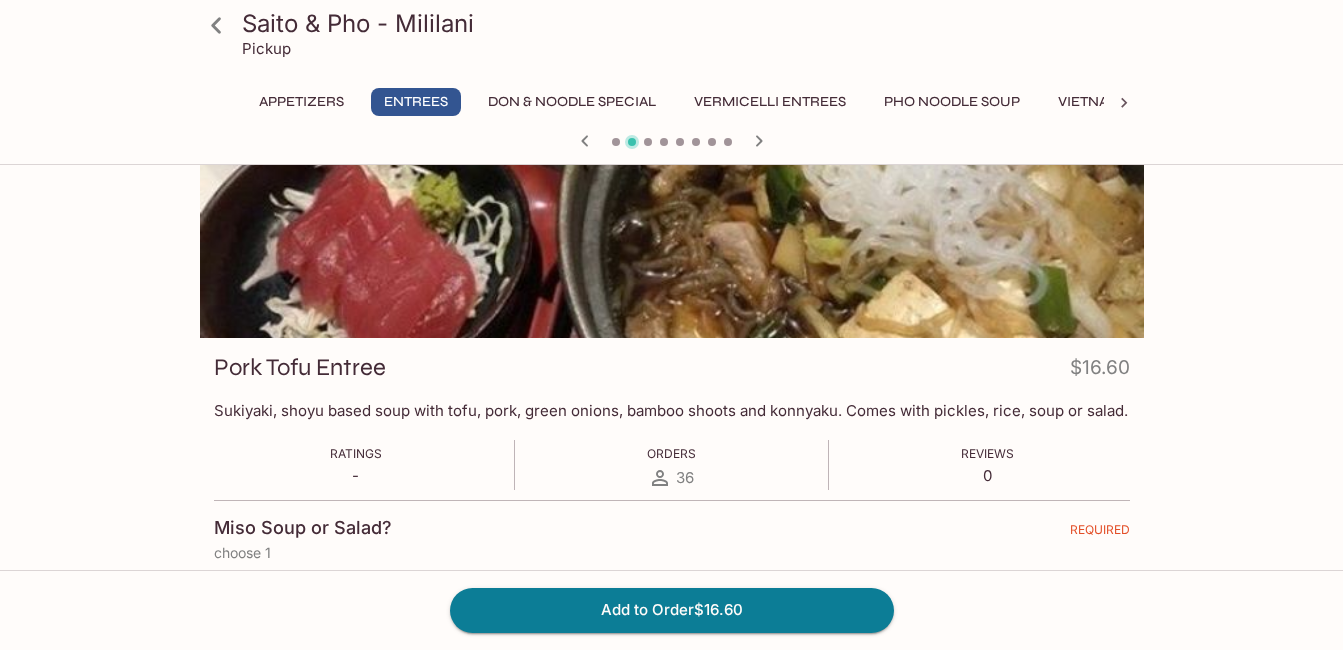scroll, scrollTop: 200, scrollLeft: 0, axis: vertical 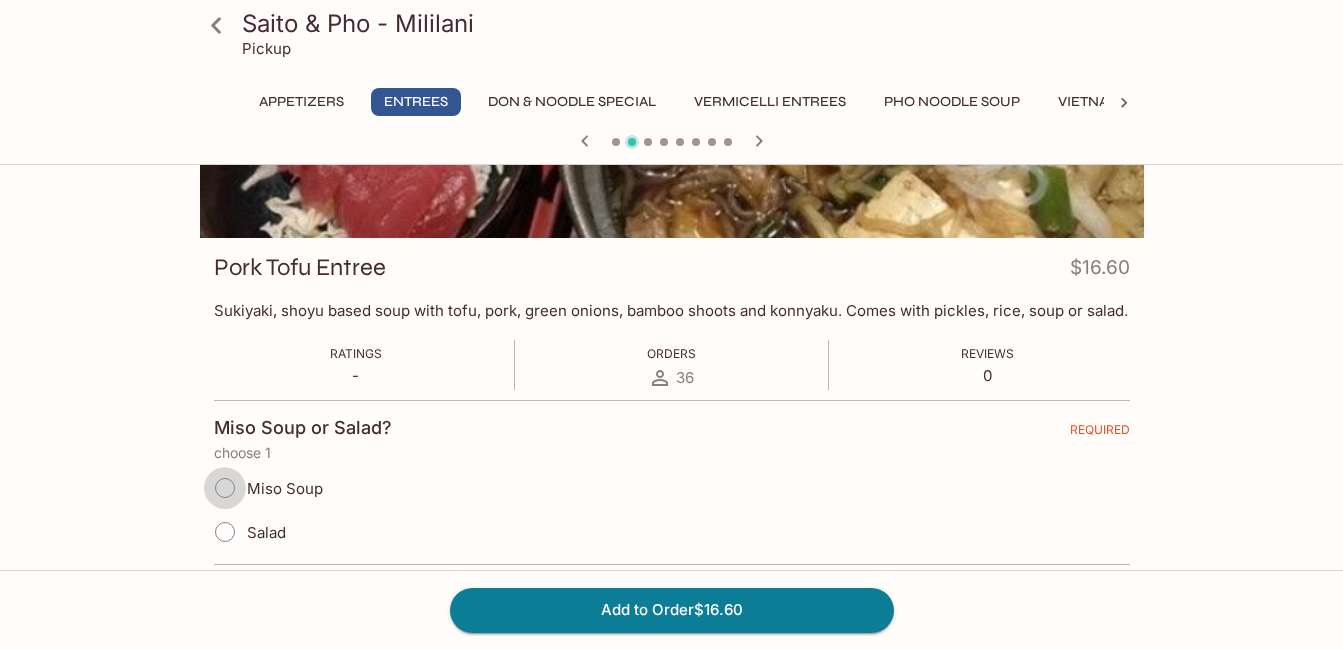 drag, startPoint x: 221, startPoint y: 511, endPoint x: 354, endPoint y: 495, distance: 133.95895 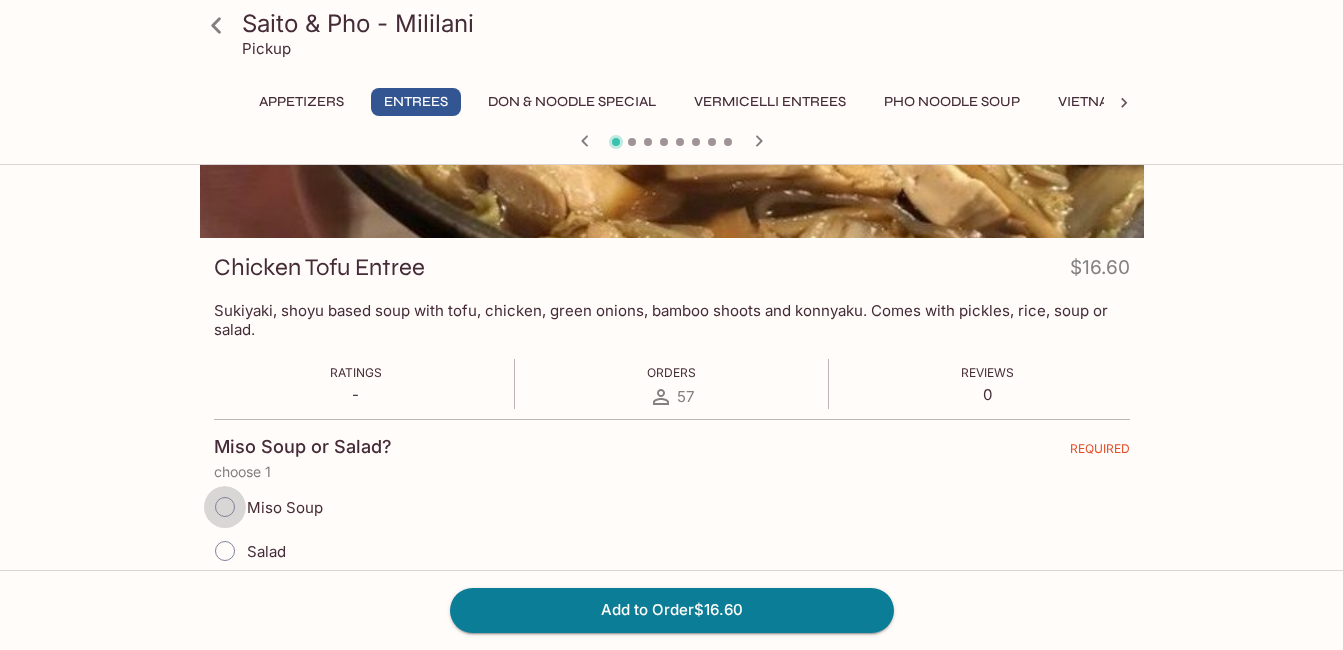 click on "Miso Soup" at bounding box center [225, 507] 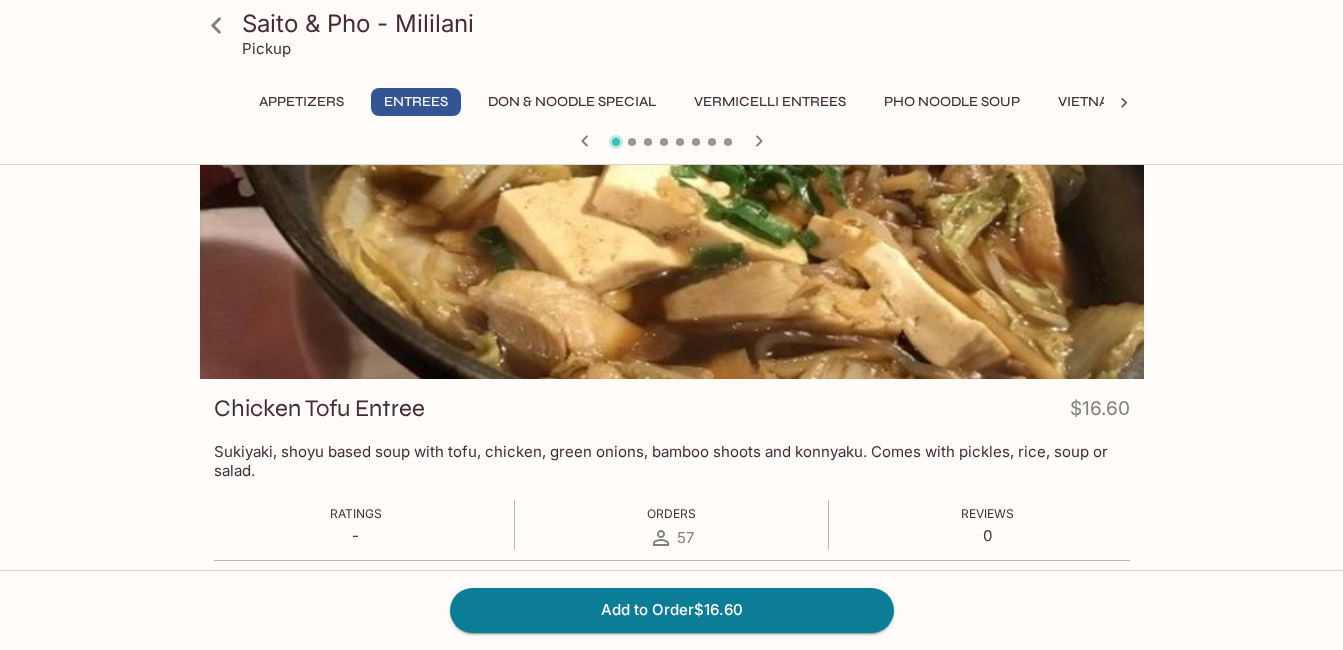 scroll, scrollTop: 0, scrollLeft: 0, axis: both 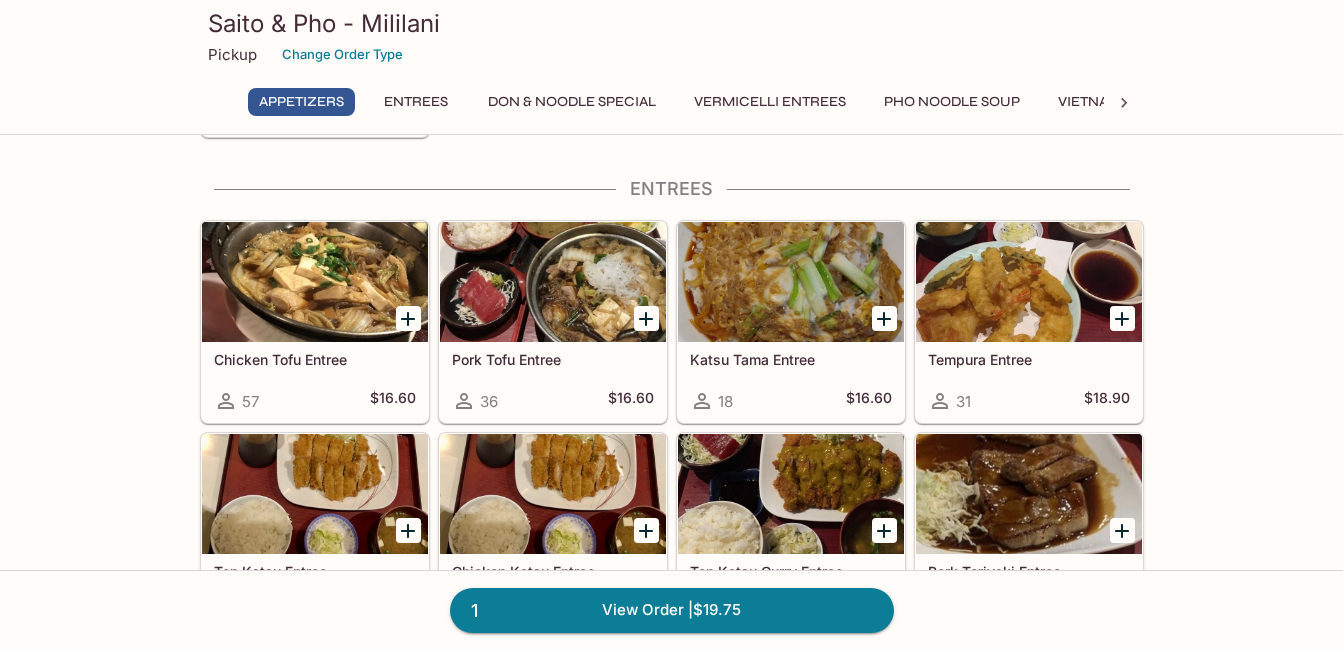 click at bounding box center (553, 282) 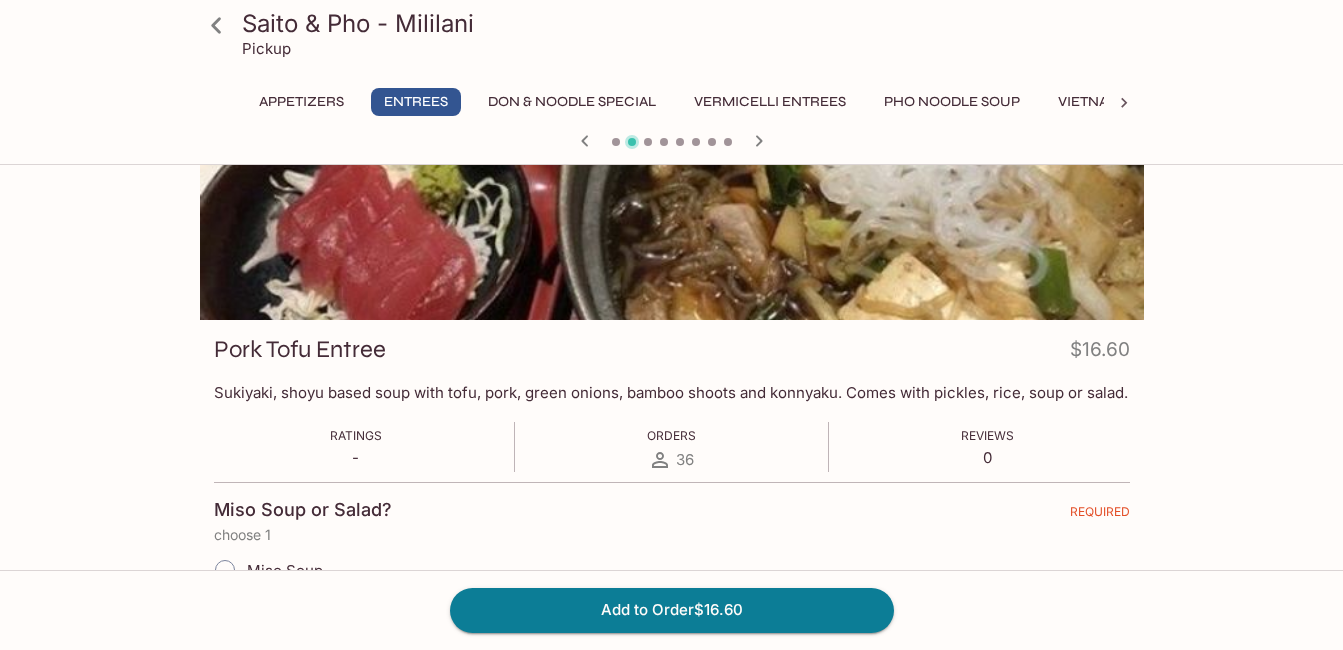 scroll, scrollTop: 300, scrollLeft: 0, axis: vertical 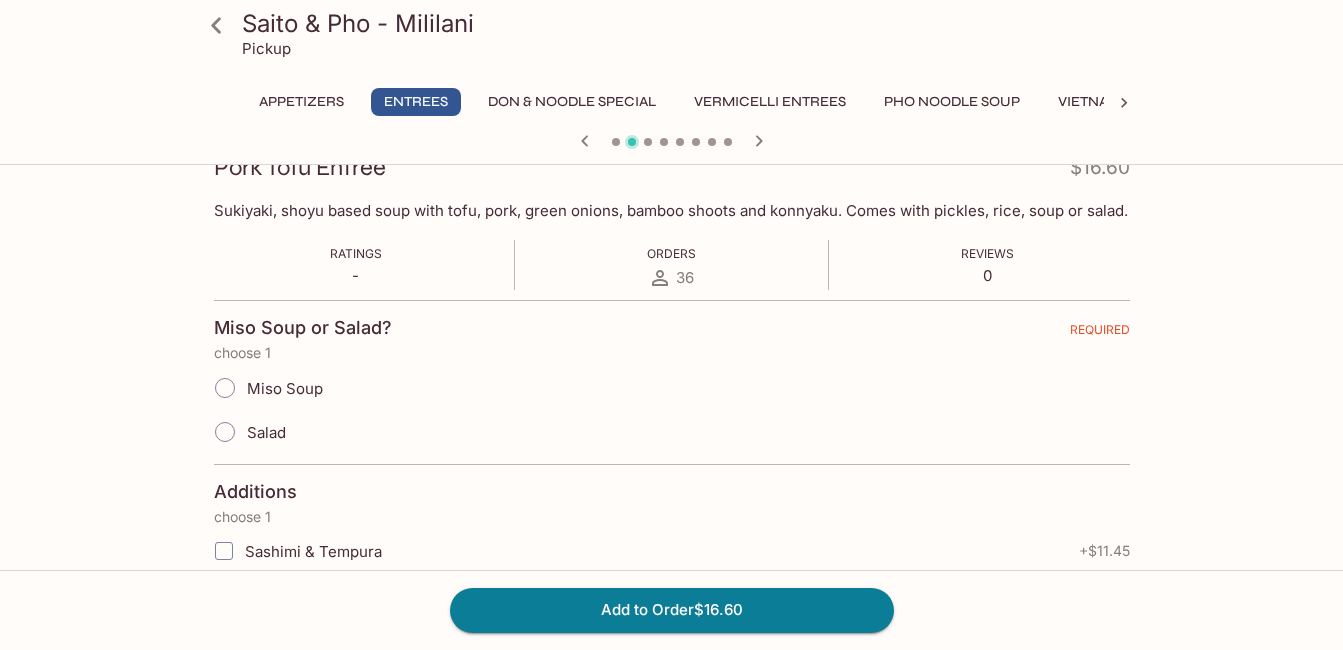 click on "Miso Soup" at bounding box center (225, 388) 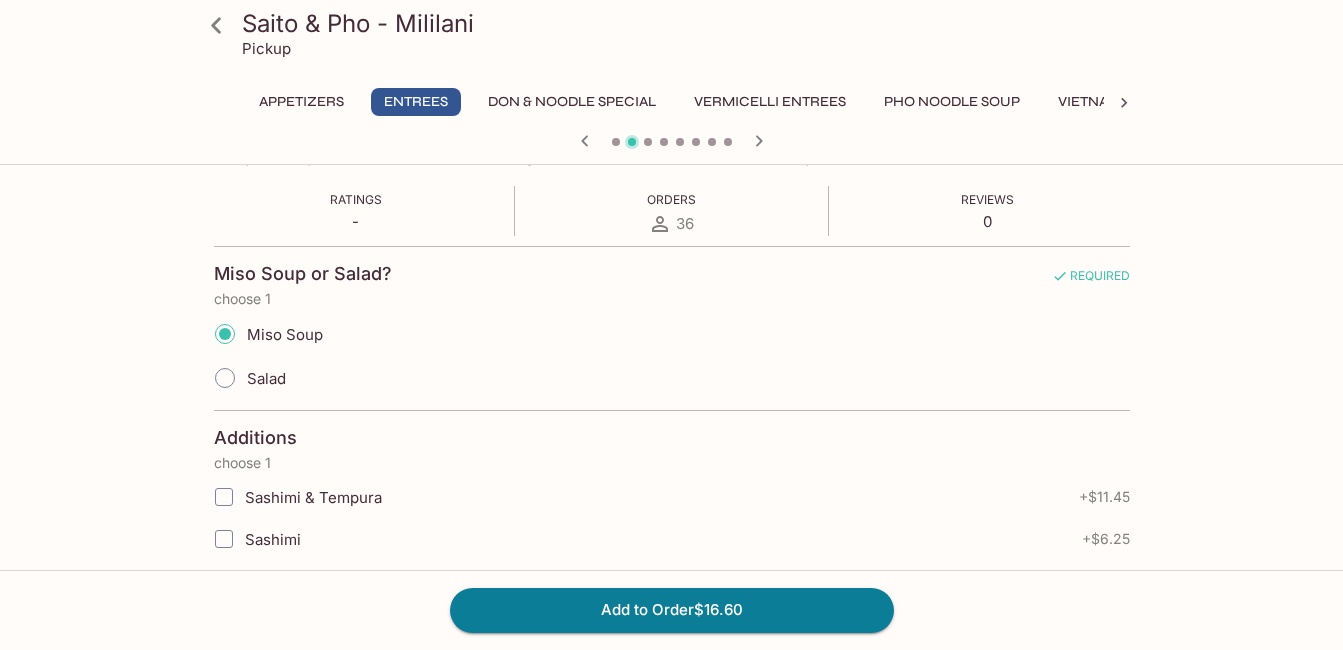 scroll, scrollTop: 400, scrollLeft: 0, axis: vertical 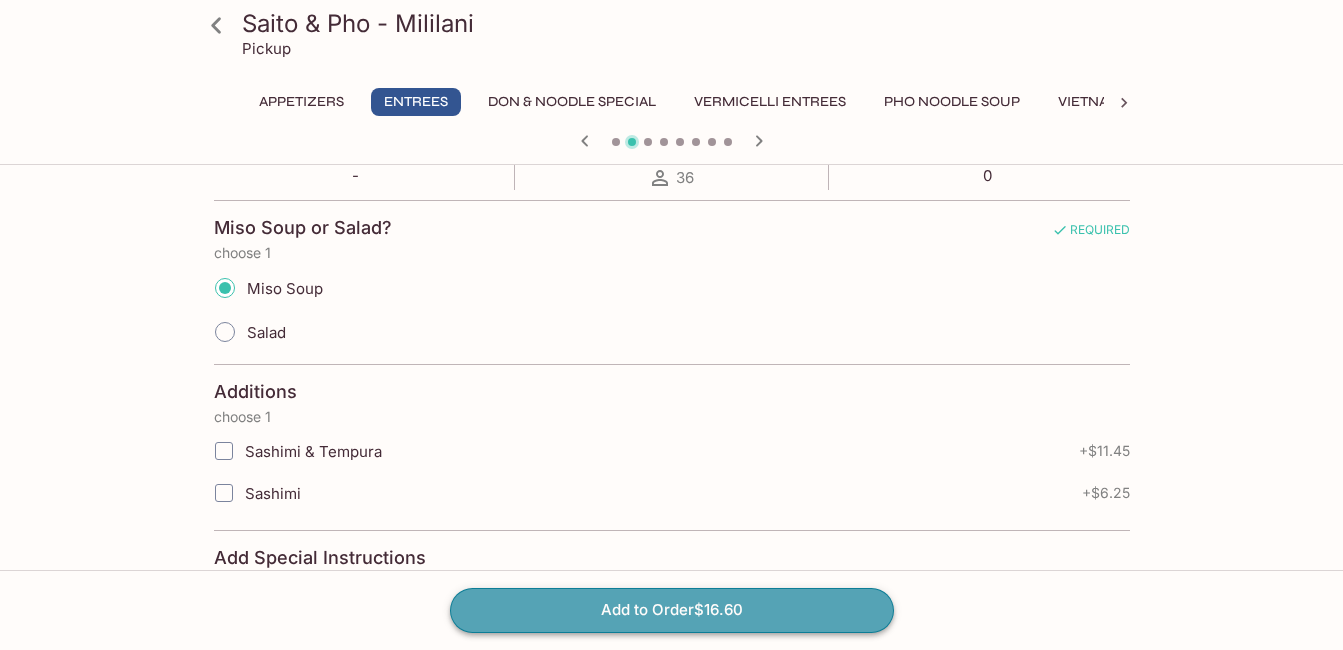 click on "Add to Order  $16.60" at bounding box center [672, 610] 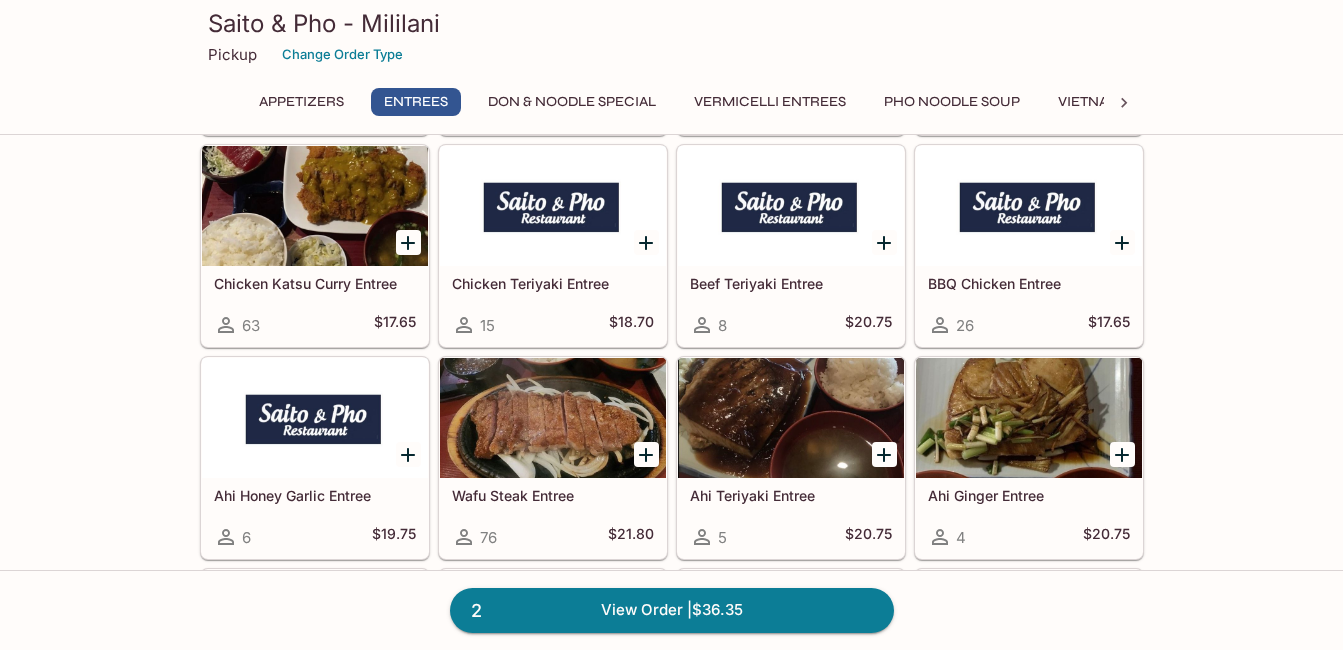 scroll, scrollTop: 1300, scrollLeft: 0, axis: vertical 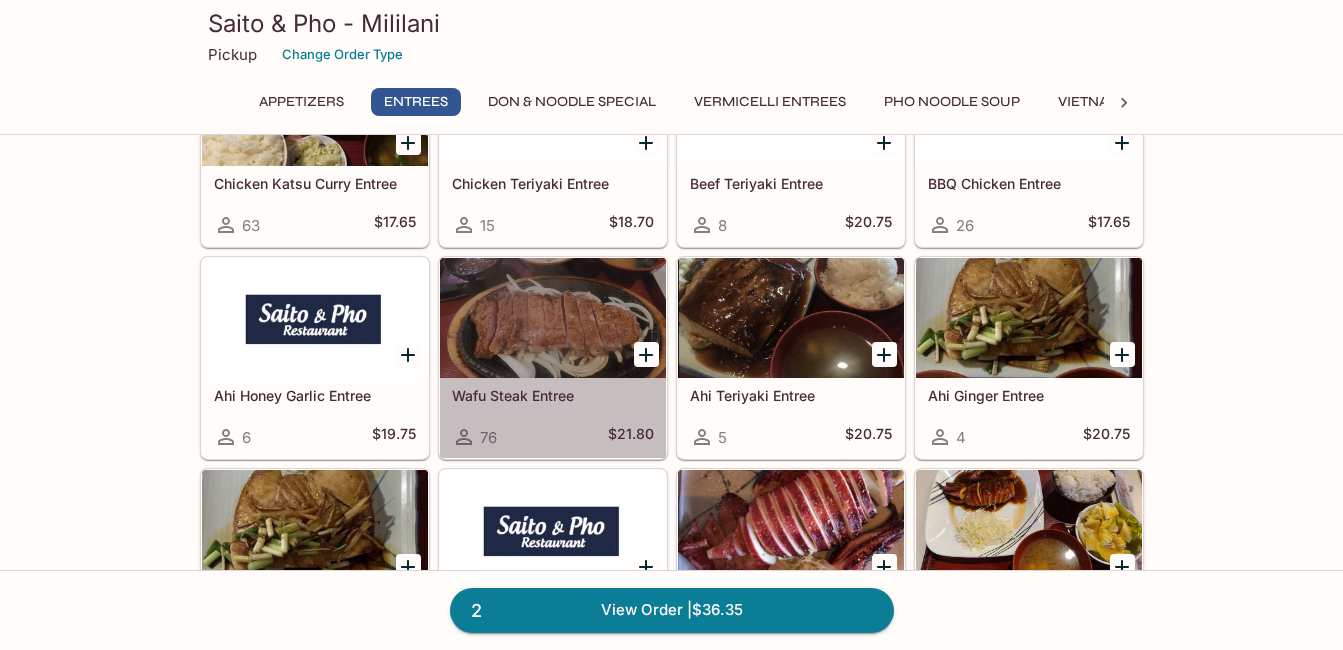 click at bounding box center (553, 318) 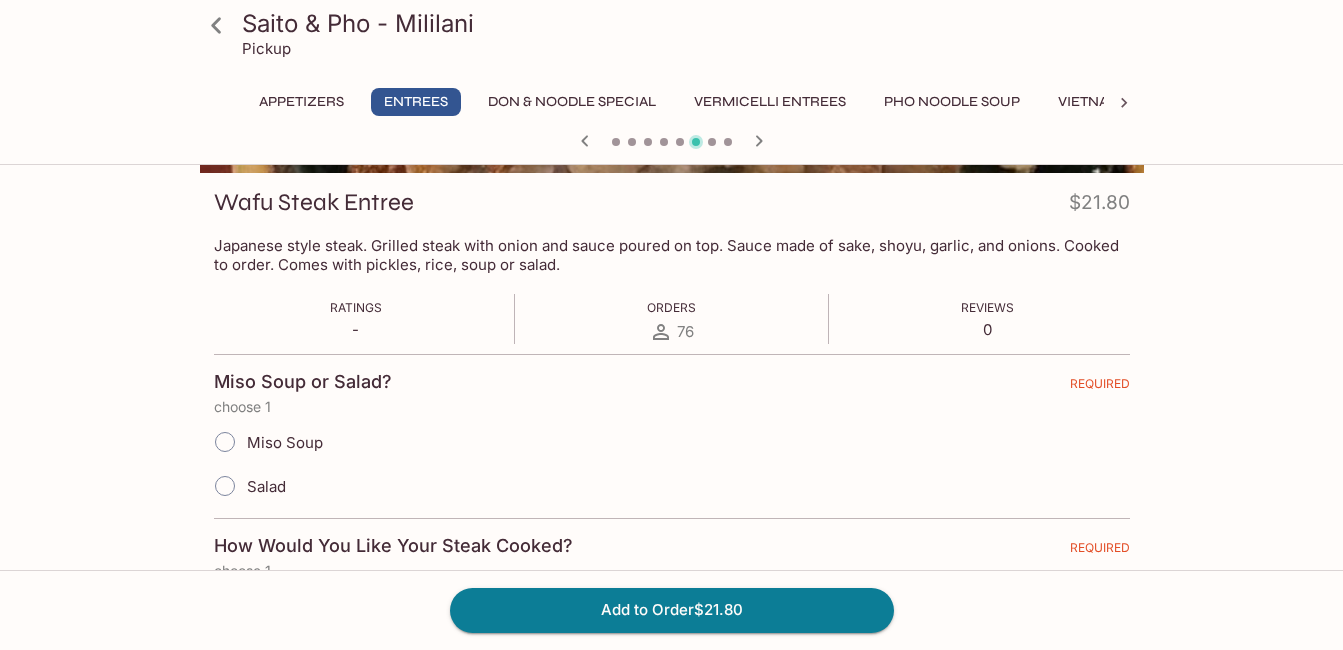 scroll, scrollTop: 300, scrollLeft: 0, axis: vertical 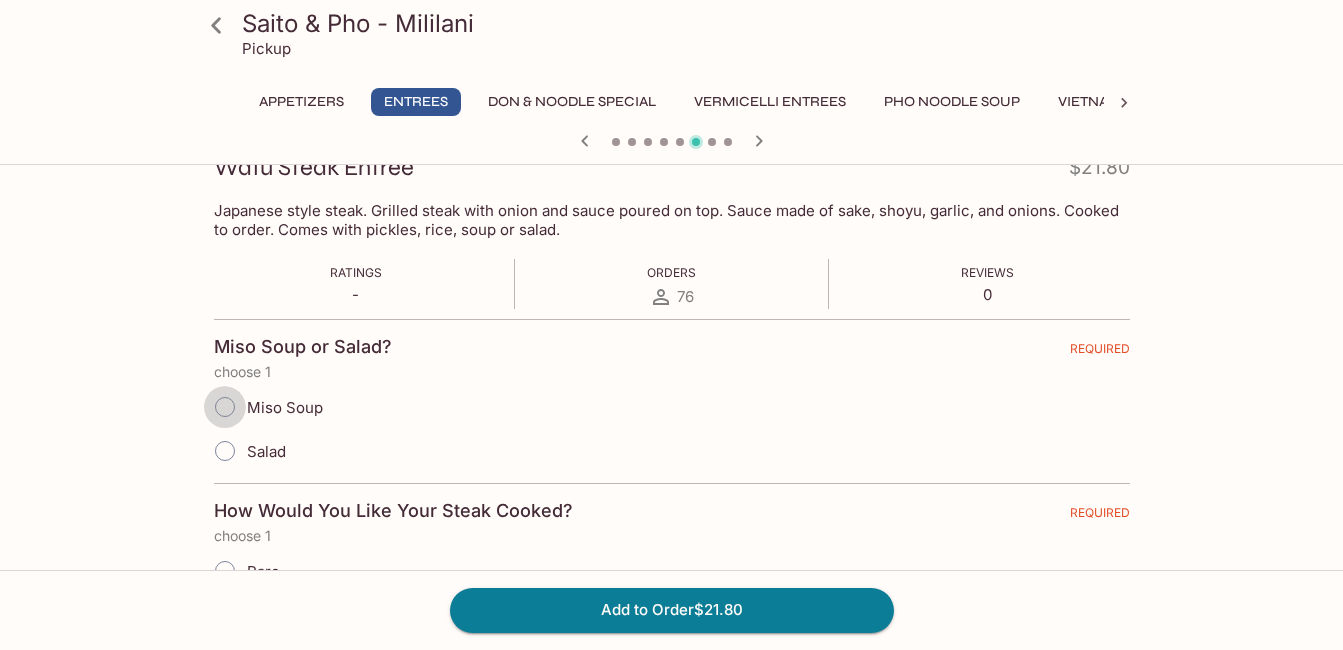 click on "Miso Soup" at bounding box center [225, 407] 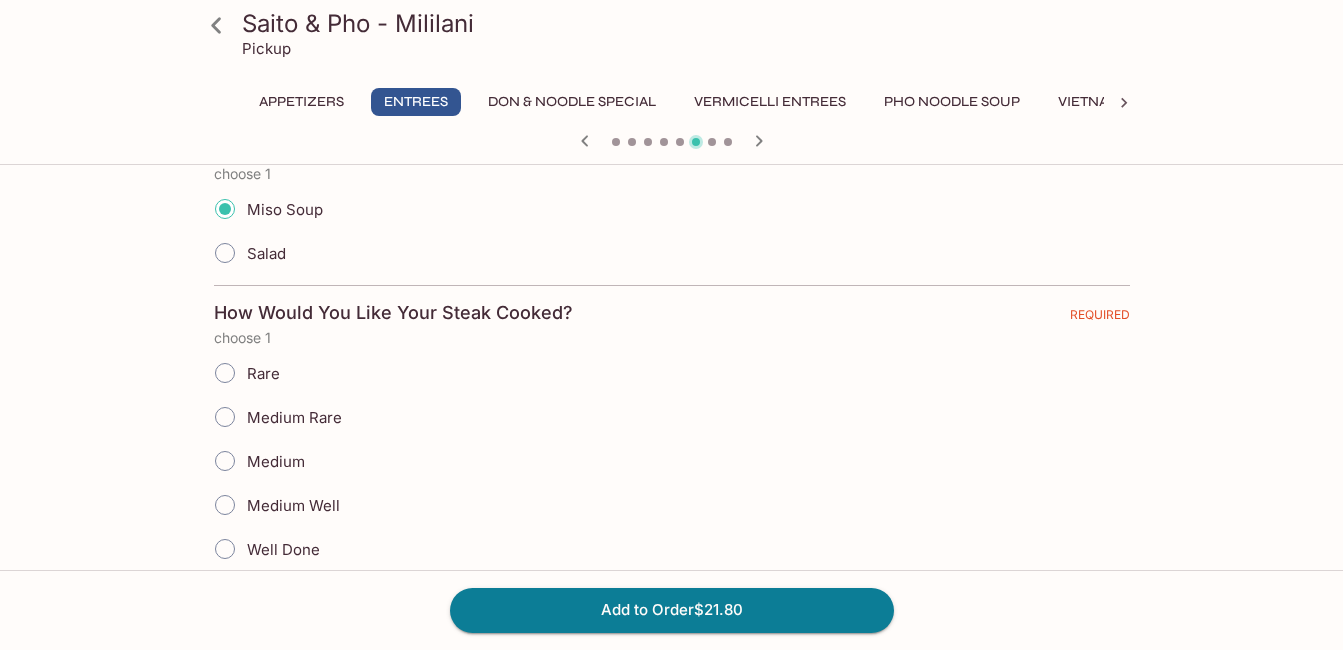 scroll, scrollTop: 500, scrollLeft: 0, axis: vertical 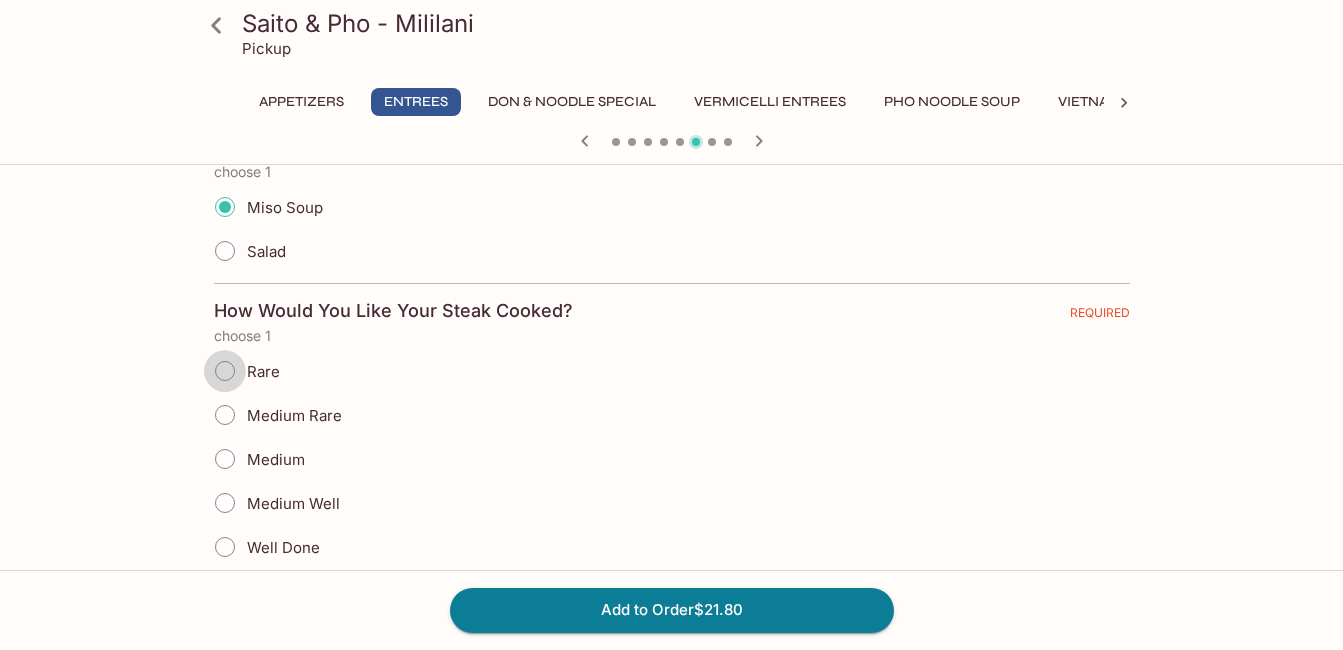 click on "Rare" at bounding box center (225, 371) 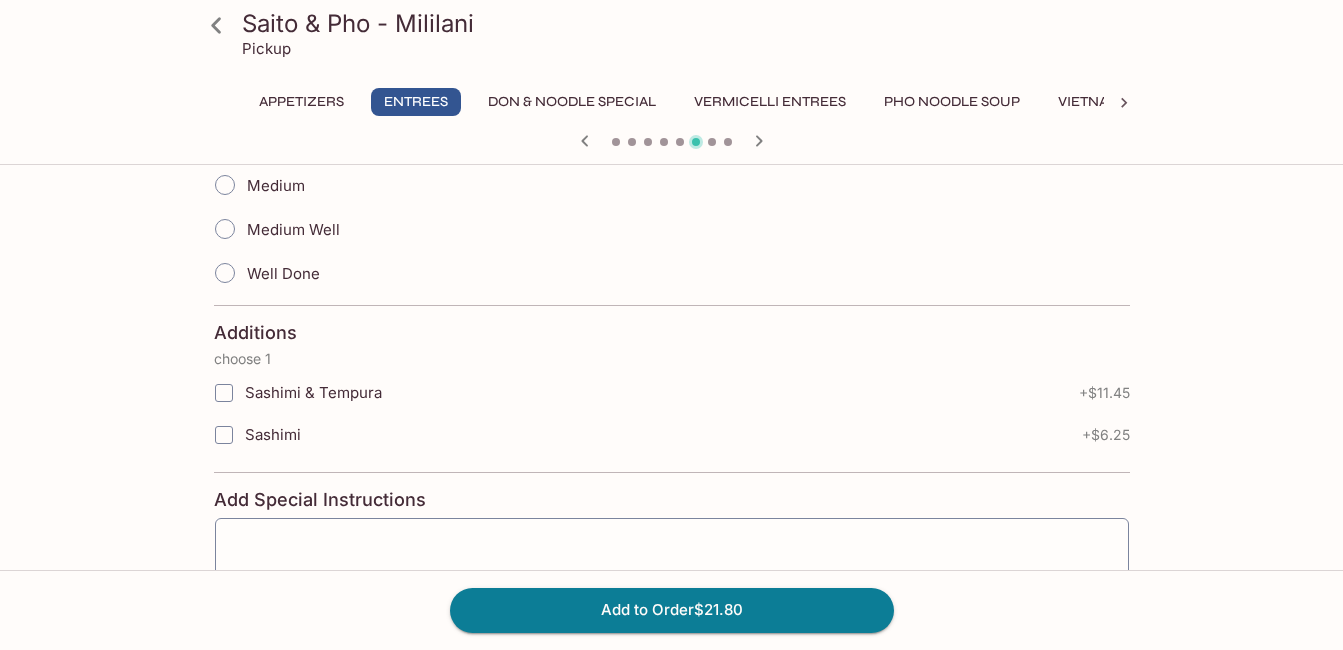 scroll, scrollTop: 800, scrollLeft: 0, axis: vertical 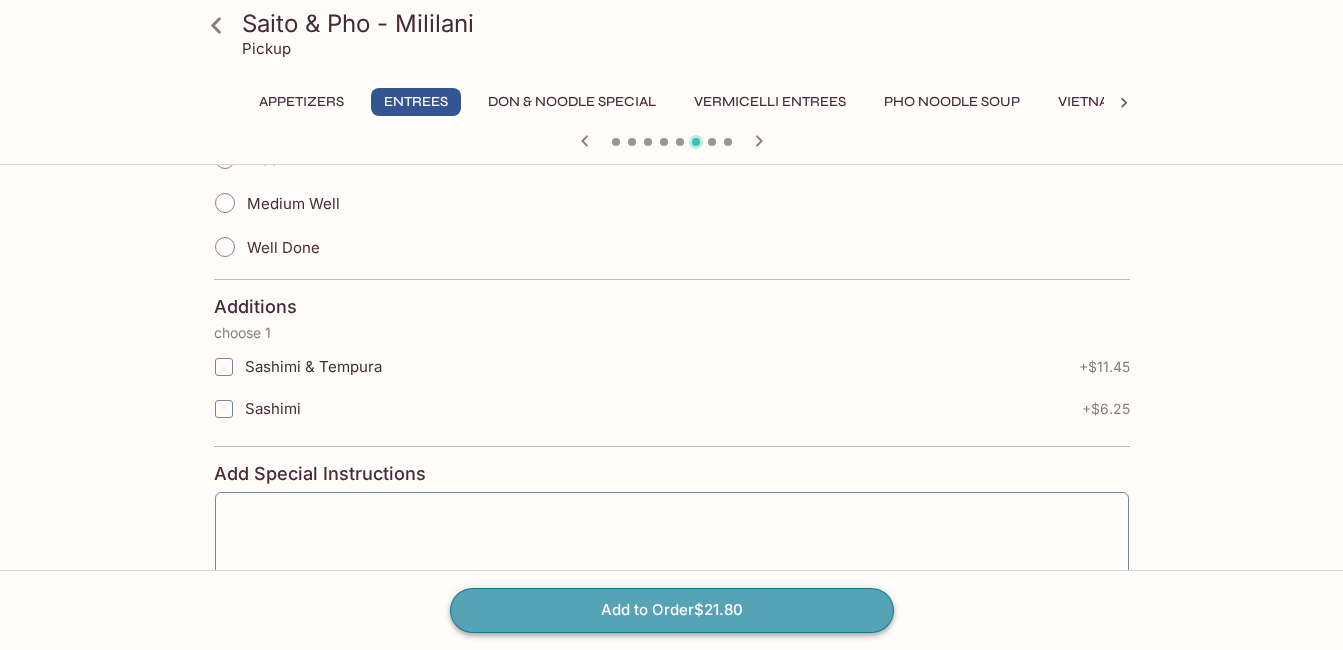 click on "Add to Order  $21.80" at bounding box center [672, 610] 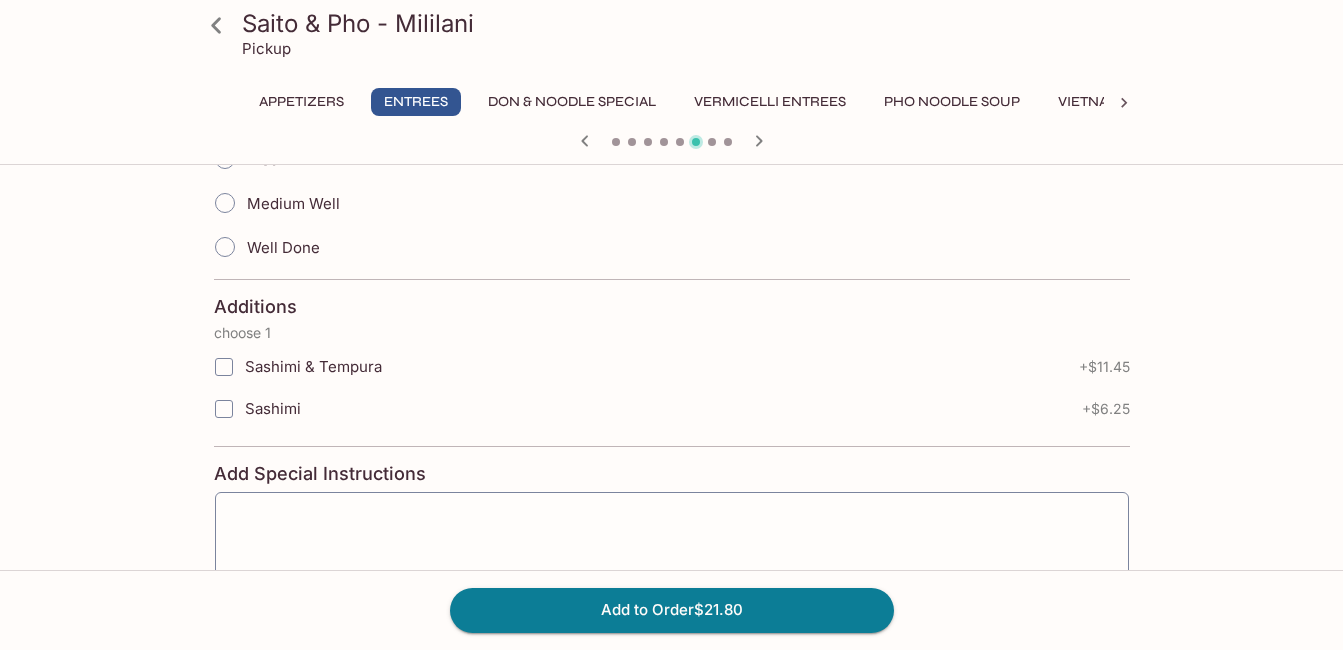 scroll, scrollTop: 0, scrollLeft: 0, axis: both 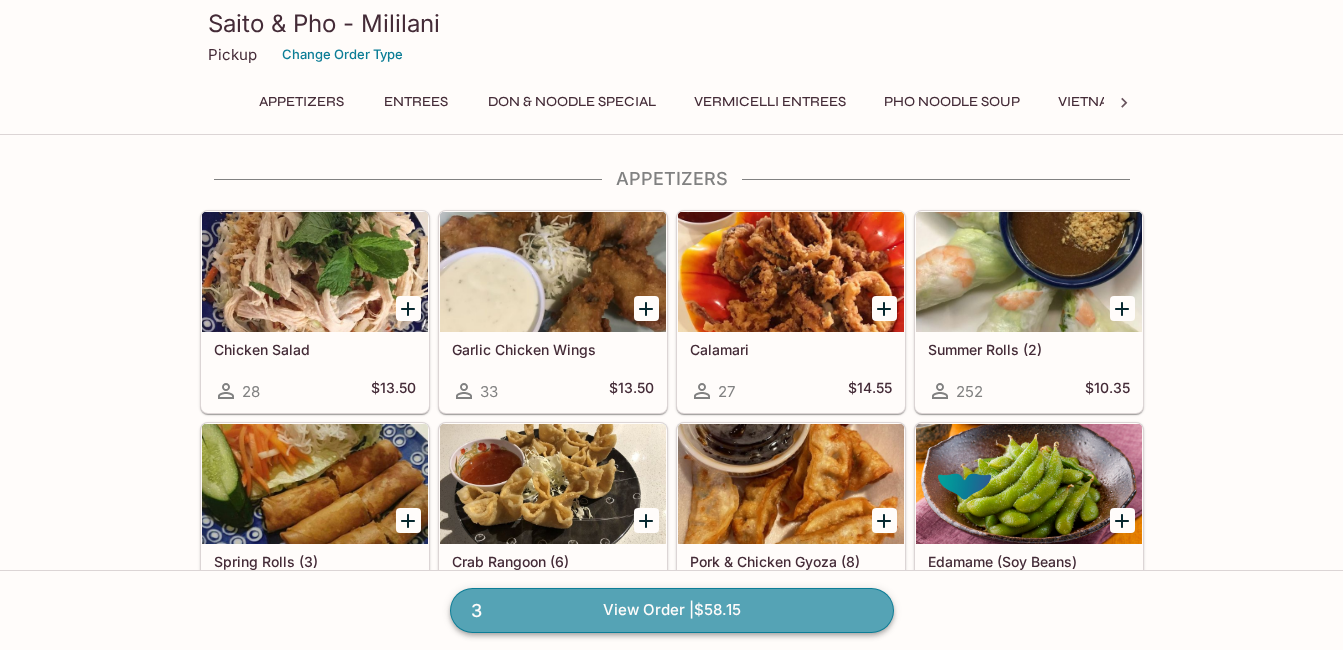 click on "3 View Order |  $58.15" at bounding box center (672, 610) 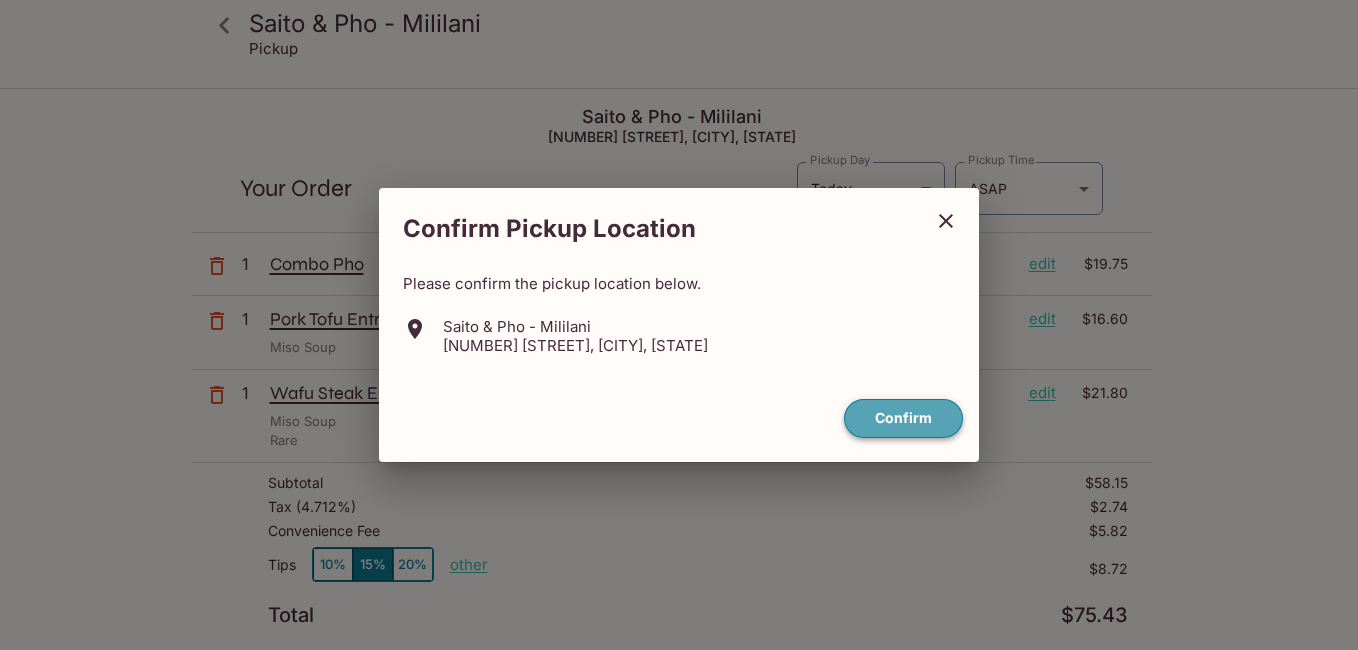 click on "Confirm" at bounding box center [903, 418] 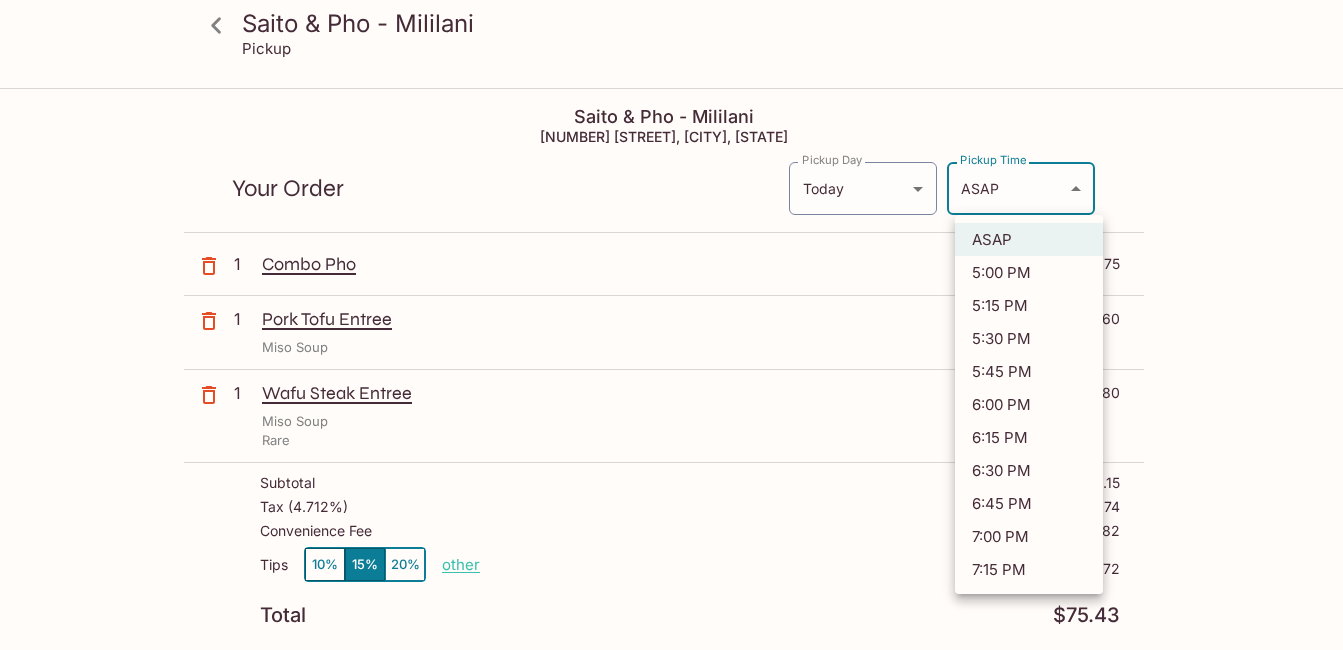click on "Saito & Pho - Mililani Pickup Saito & Pho - Mililani [NUMBER] [STREET], [CITY], [STATE] Your Order Pickup Day Today Today Pickup Day Pickup Time ASAP ASAP Pickup Time 1 Combo Pho edit $[PRICE] 1 Pork Tofu Entree edit $[PRICE] Miso Soup 1 Wafu Steak Entree edit $[PRICE] Miso Soup Rare Subtotal $[PRICE] Tax ( 4.712% ) $[PRICE] Convenience Fee $[PRICE] Tips 10% 15% 20% other $[PRICE] Total $[PRICE] I agree to receive SMS notifications regarding my order x Pay with Credit Card Saito & Pho - Mililani | Powered by Beluga ASAP 5:00 PM 5:15 PM 5:30 PM 5:45 PM 6:00 PM 6:15 PM 6:30 PM 6:45 PM 7:00 PM 7:15 PM" at bounding box center (671, 415) 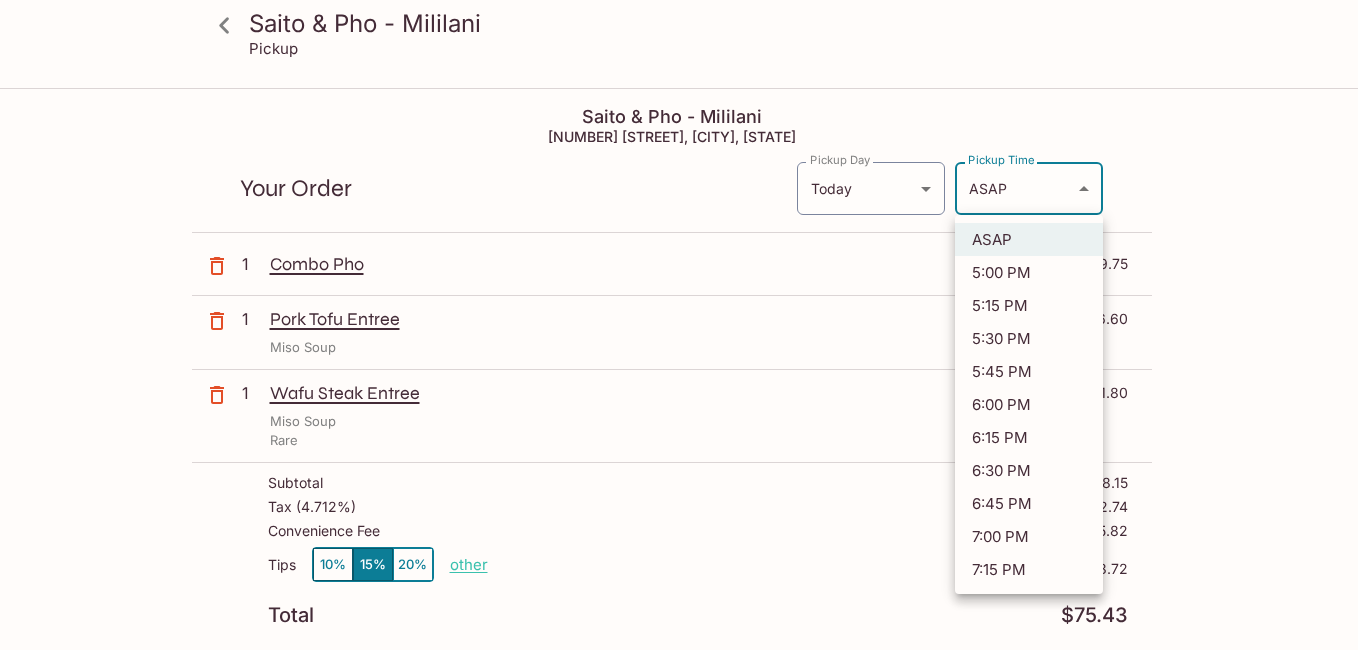 click on "5:45 PM" at bounding box center (1029, 371) 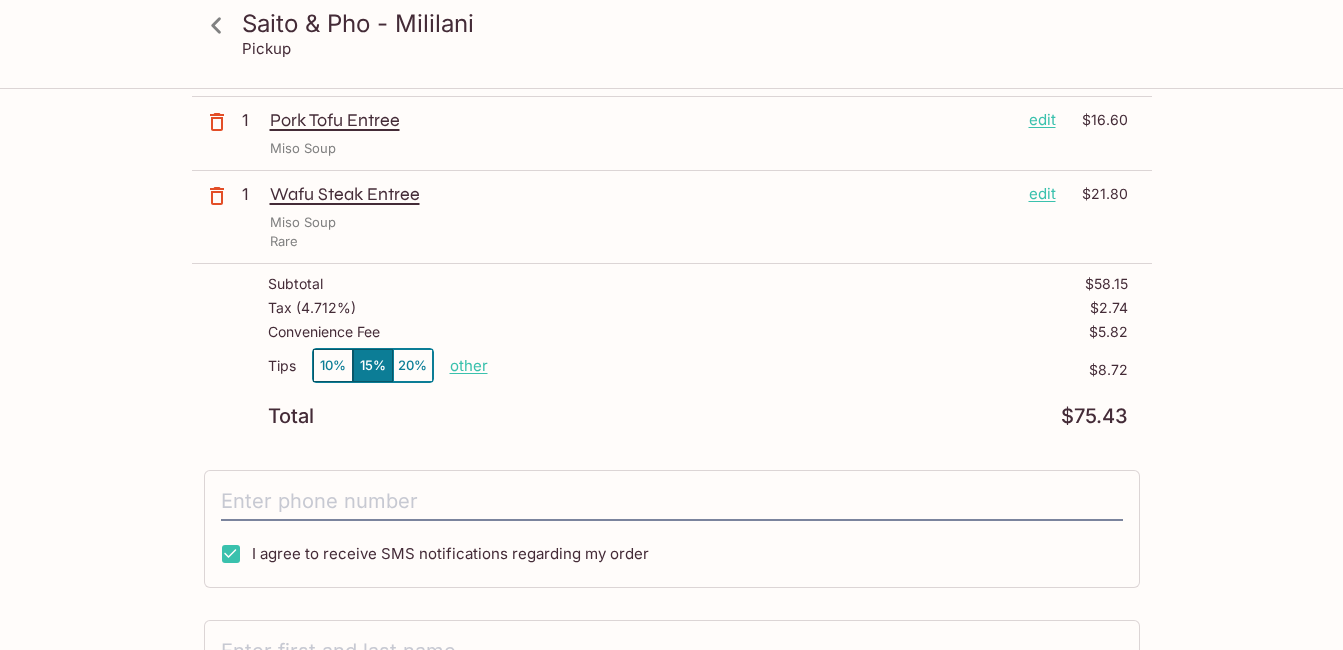 scroll, scrollTop: 200, scrollLeft: 0, axis: vertical 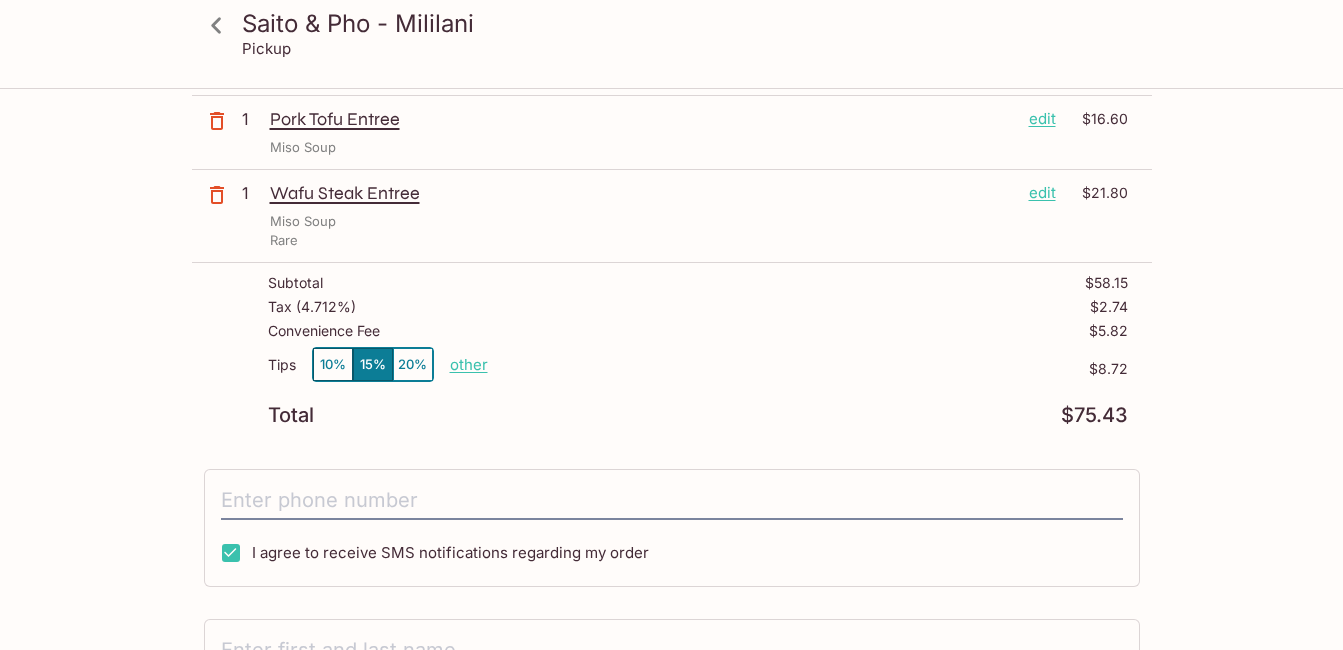click on "other" at bounding box center [469, 364] 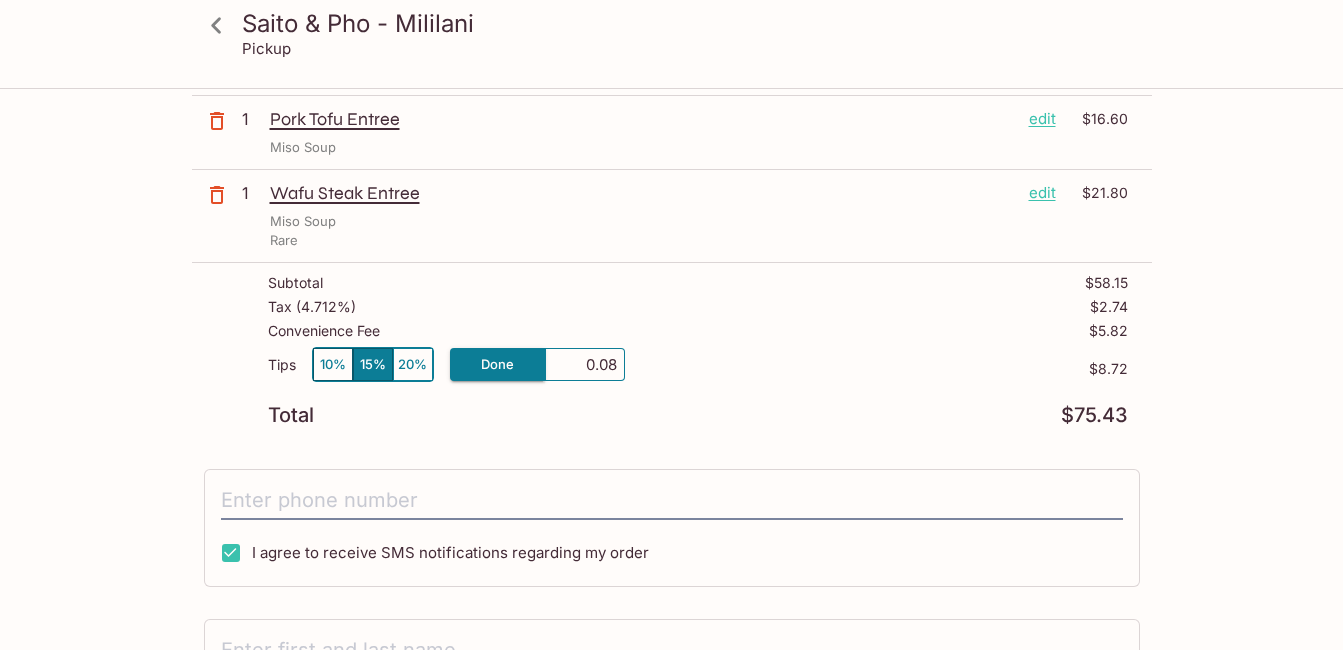 type on "0.00" 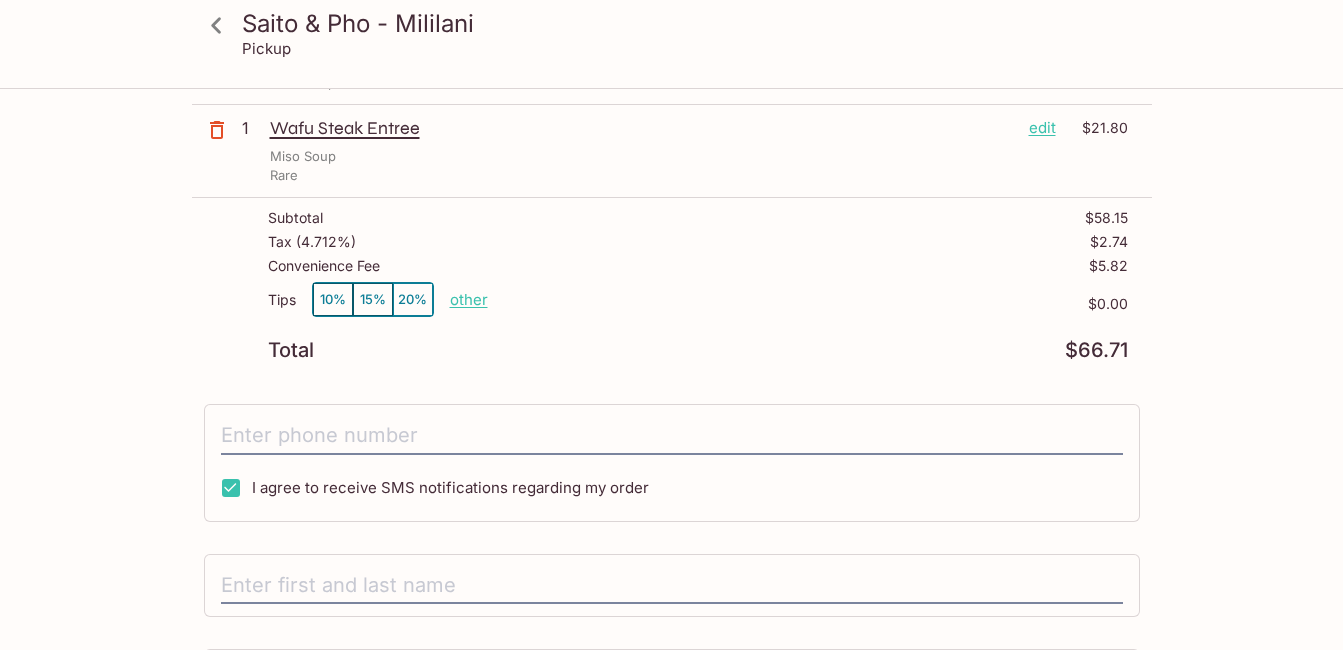 scroll, scrollTop: 300, scrollLeft: 0, axis: vertical 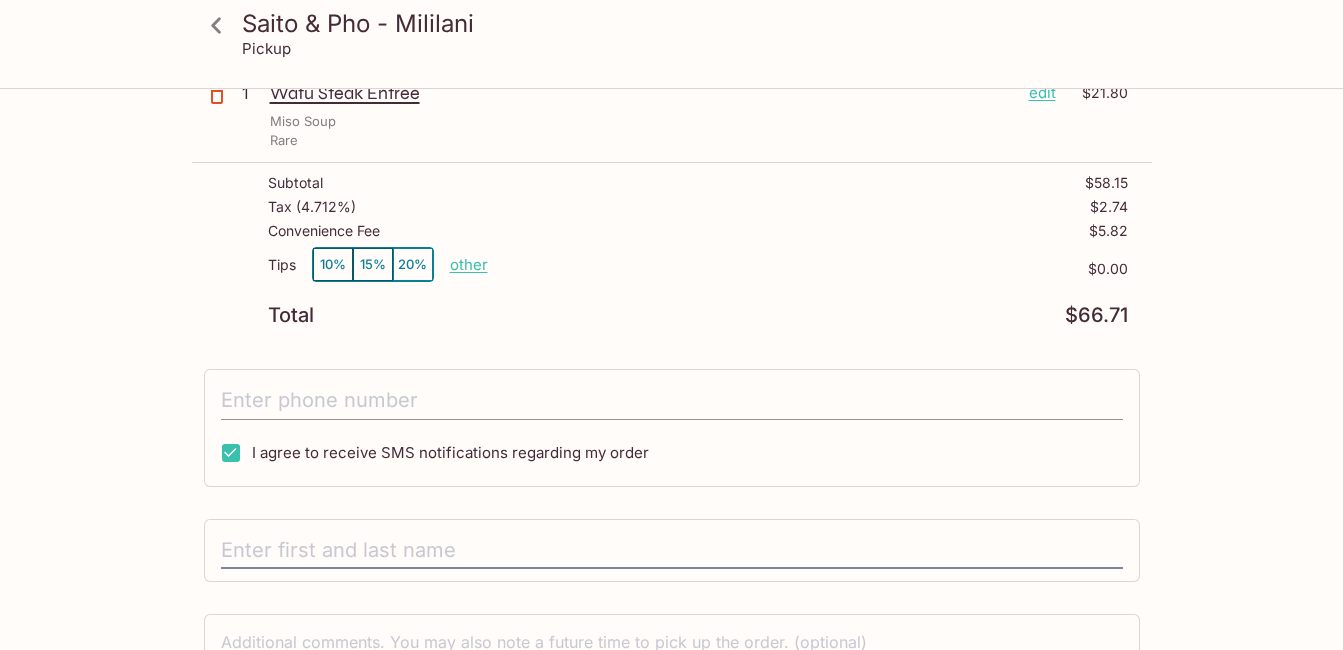 click at bounding box center [672, 401] 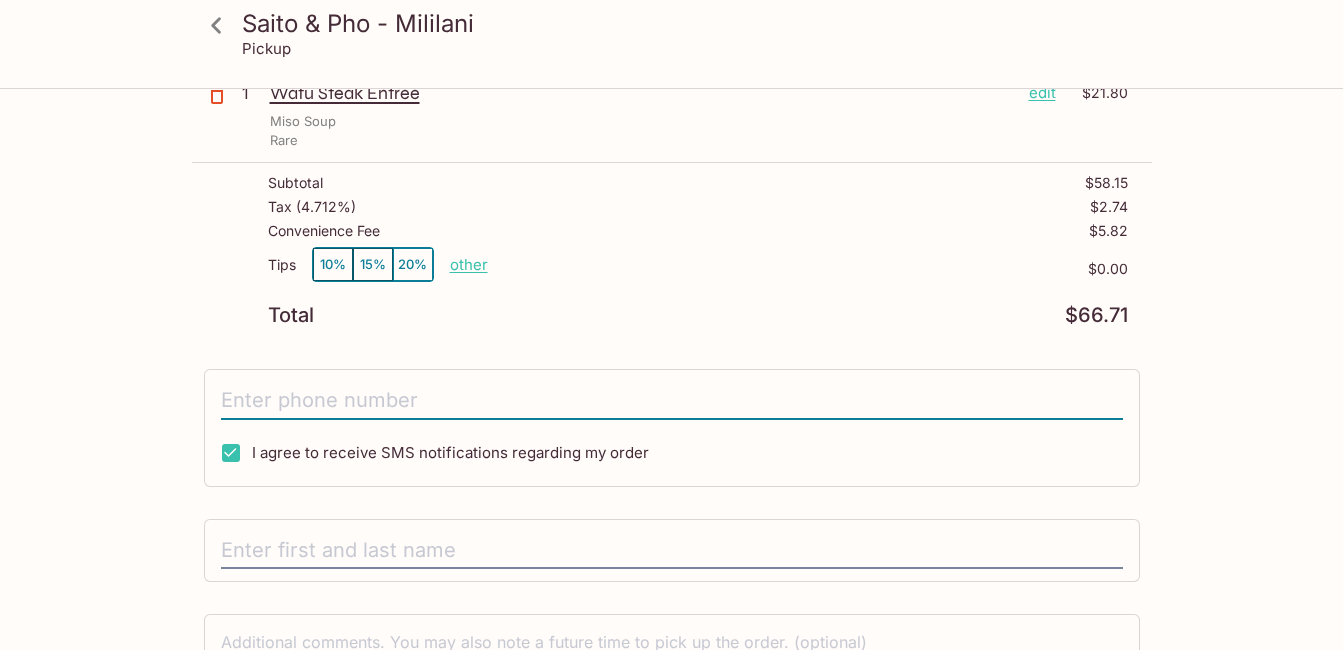 type on "([PHONE])" 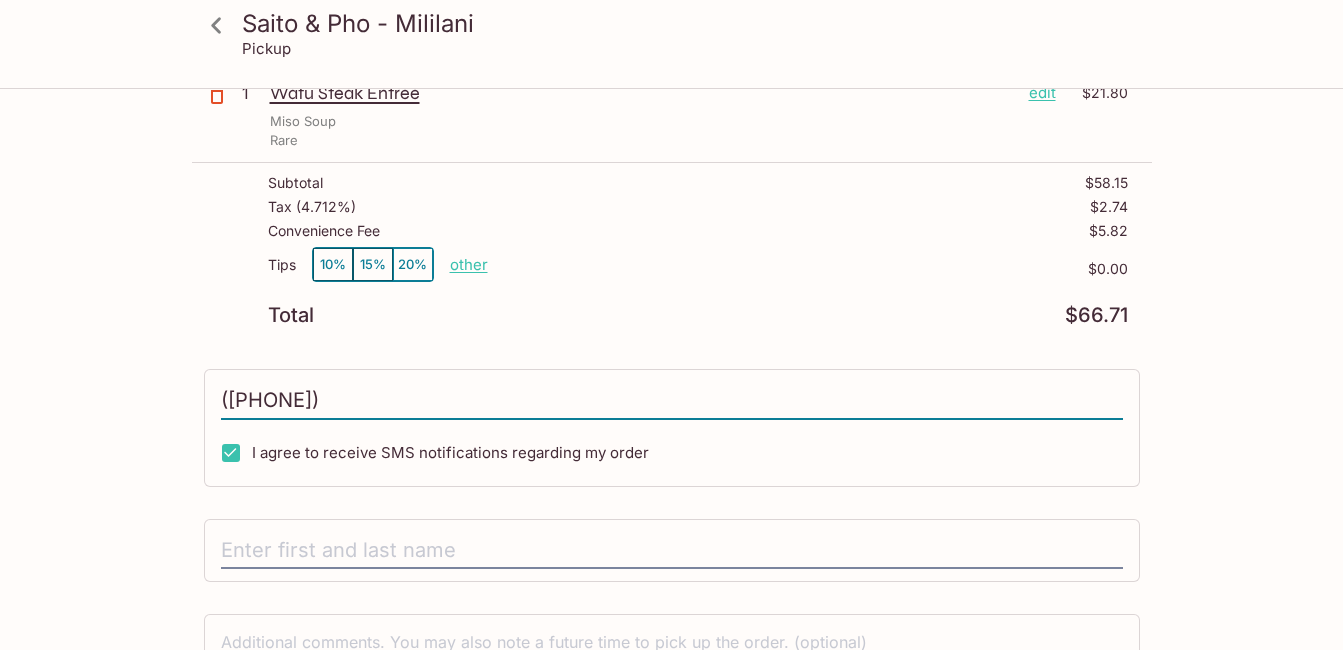 type on "[FIRST] [LAST]" 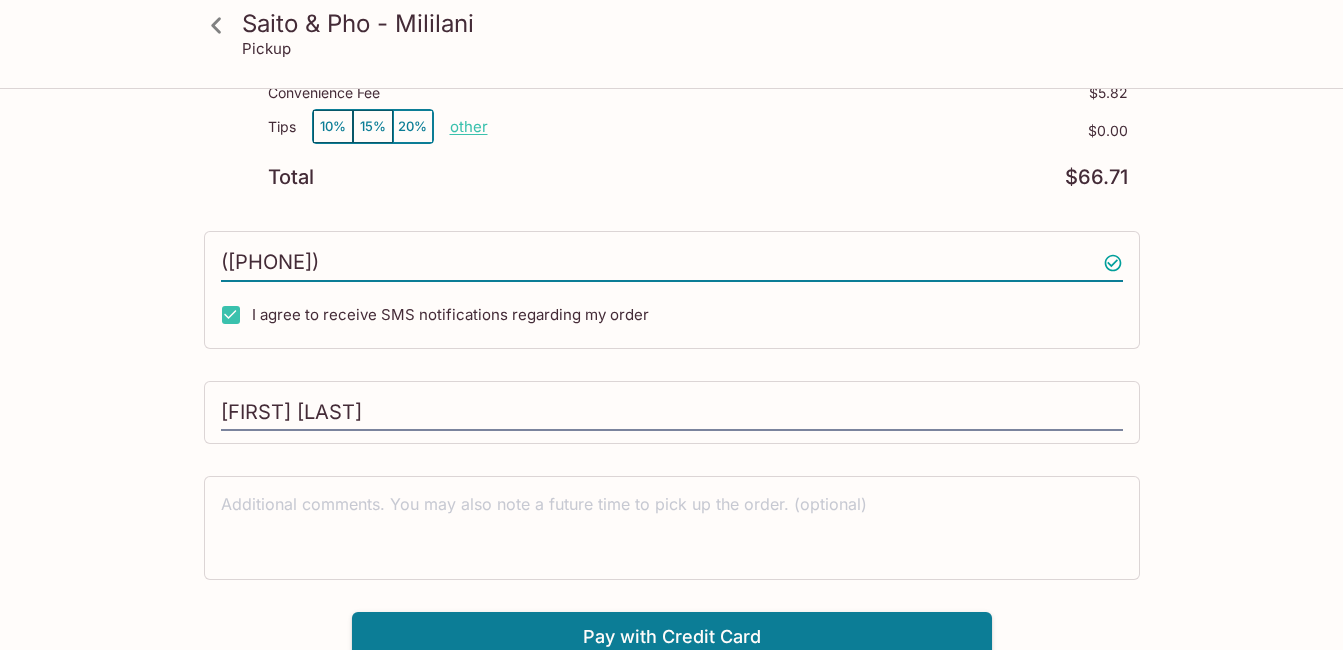 scroll, scrollTop: 450, scrollLeft: 0, axis: vertical 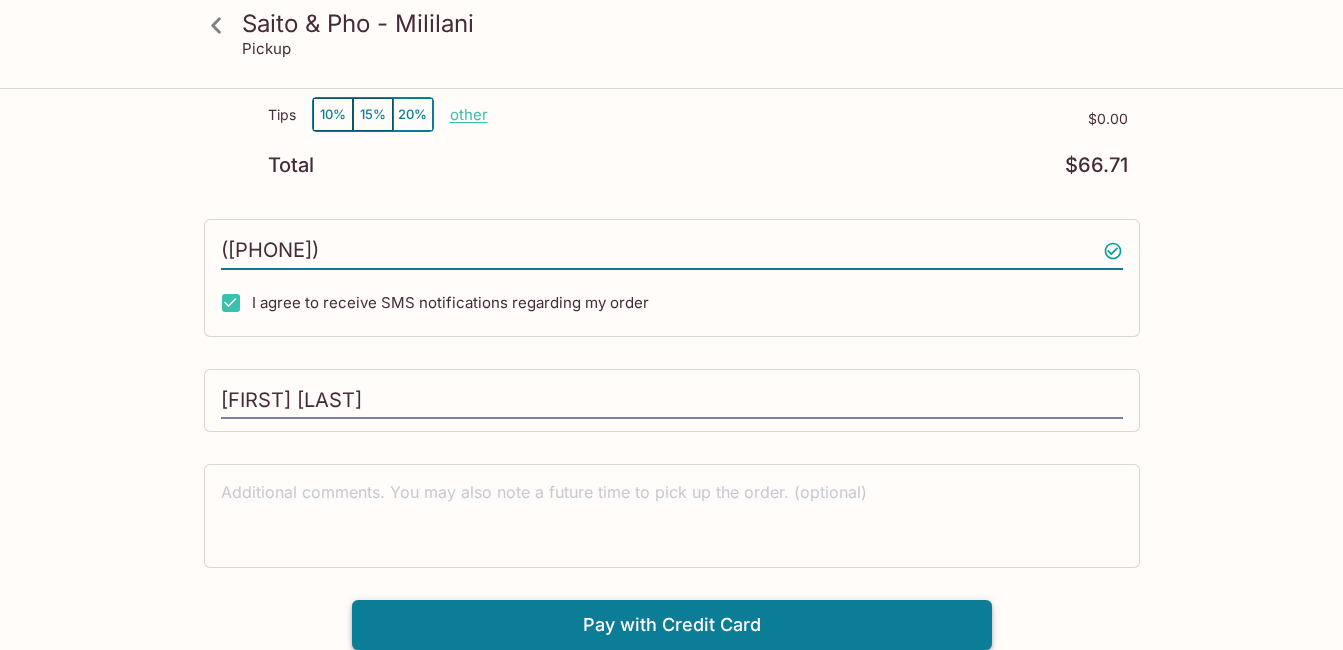 click on "Pay with Credit Card" at bounding box center (672, 625) 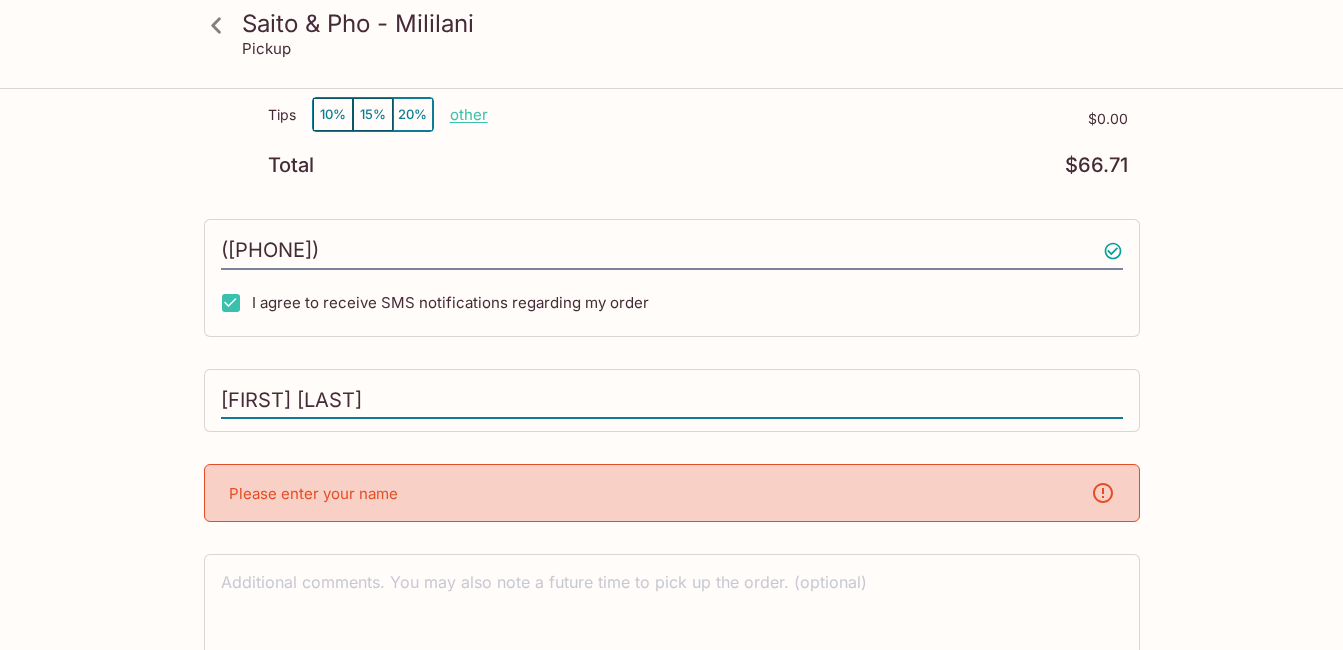 click on "[FIRST] [LAST]" at bounding box center (672, 401) 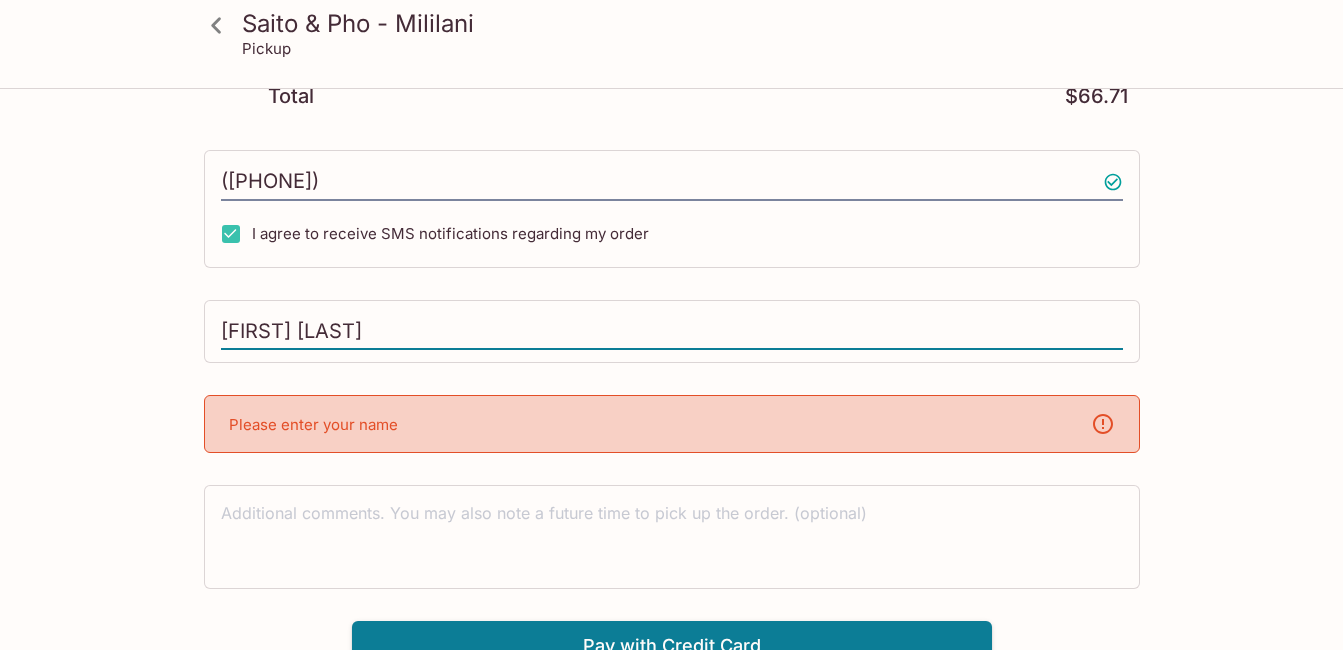 scroll, scrollTop: 540, scrollLeft: 0, axis: vertical 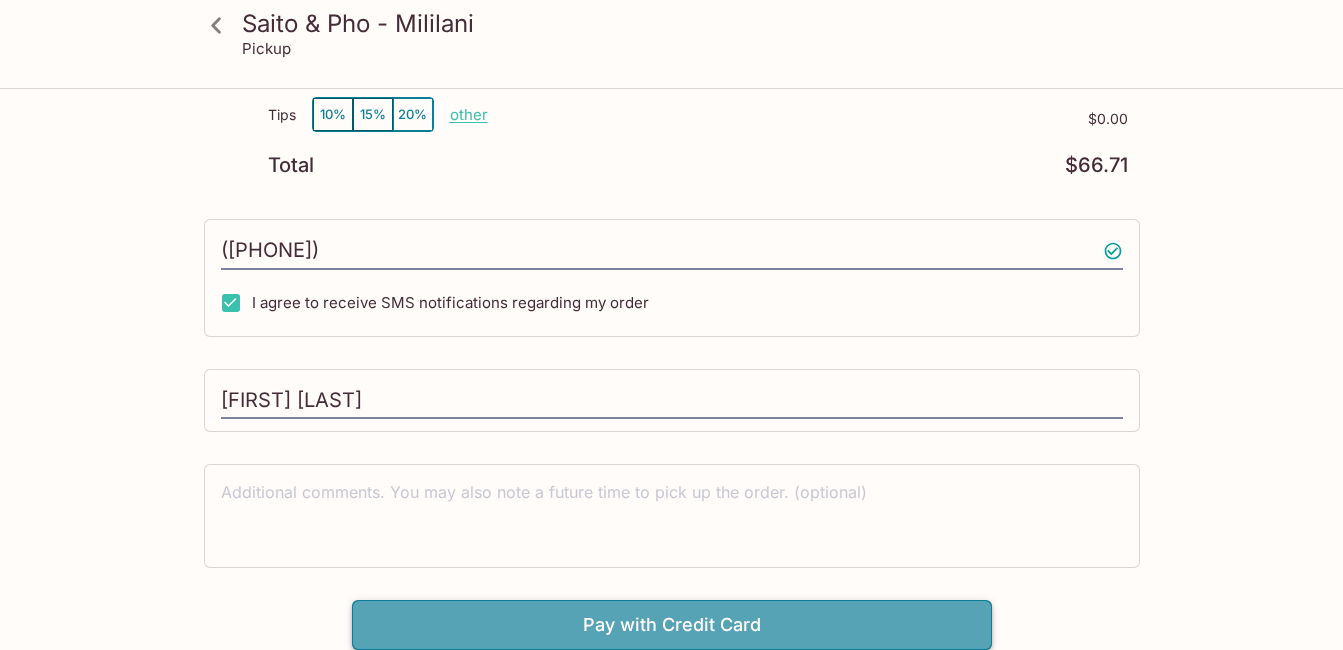 click on "Pay with Credit Card" at bounding box center [672, 625] 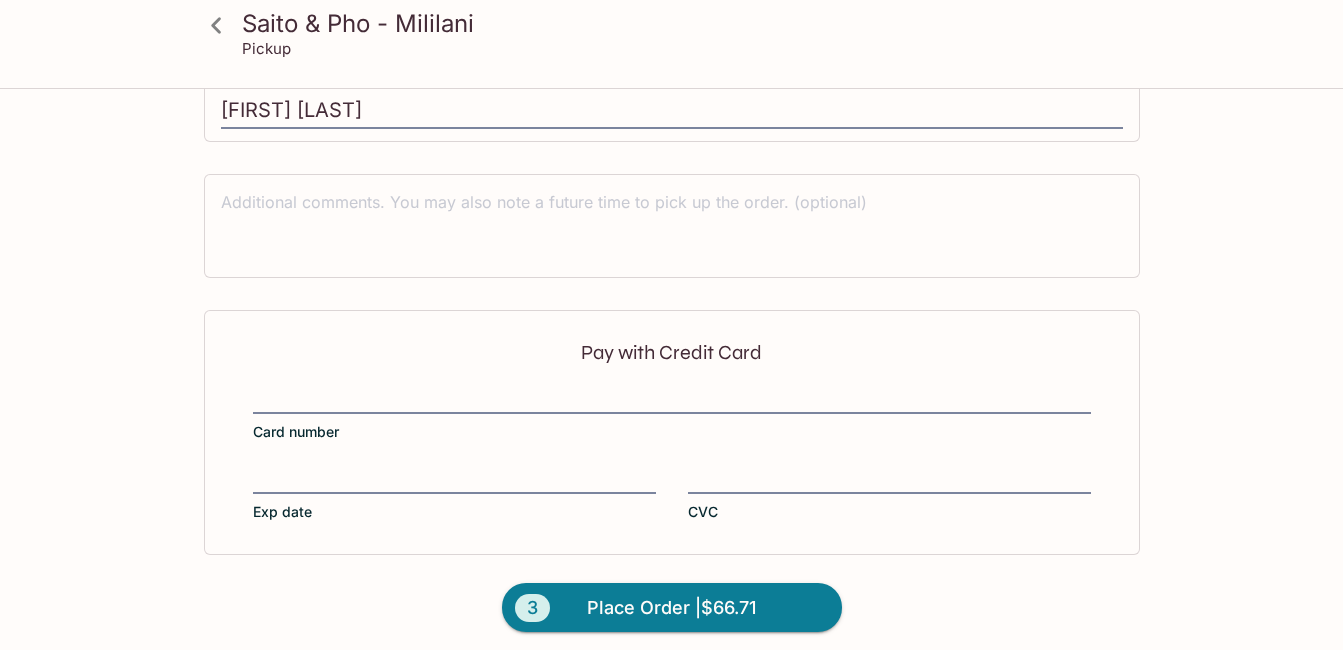 scroll, scrollTop: 750, scrollLeft: 0, axis: vertical 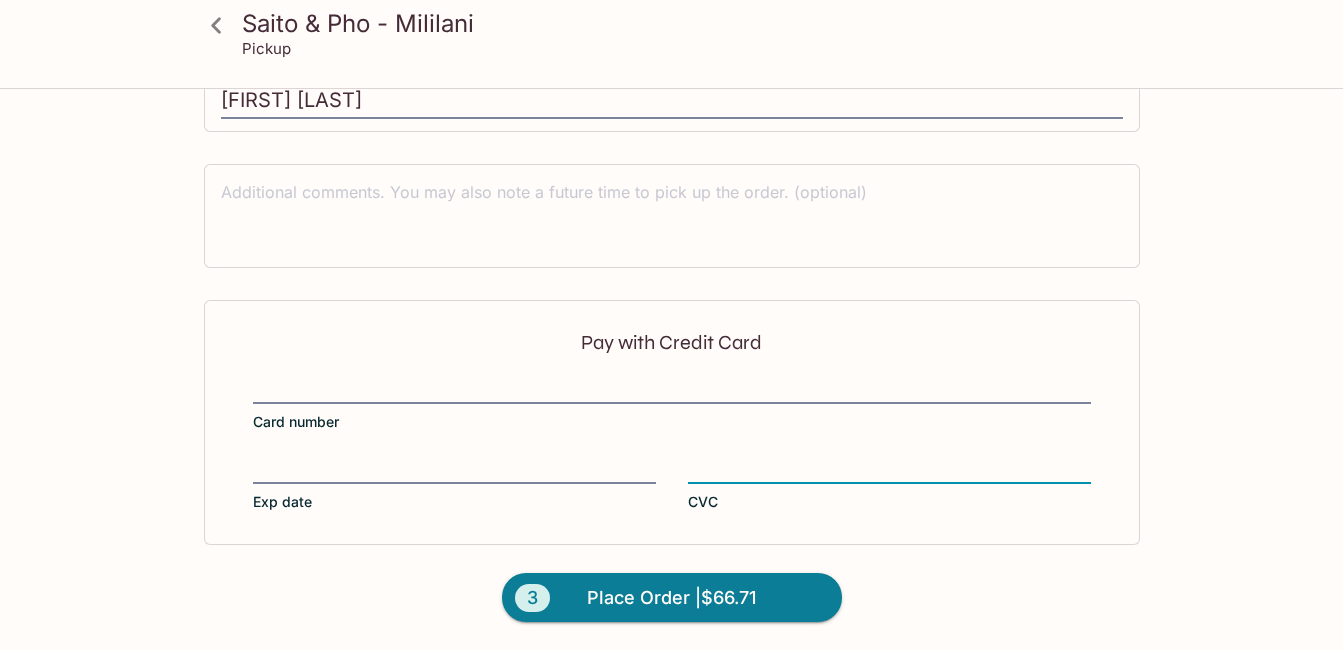 click on "Pay with Credit Card Card number Exp date CVC" at bounding box center (672, 422) 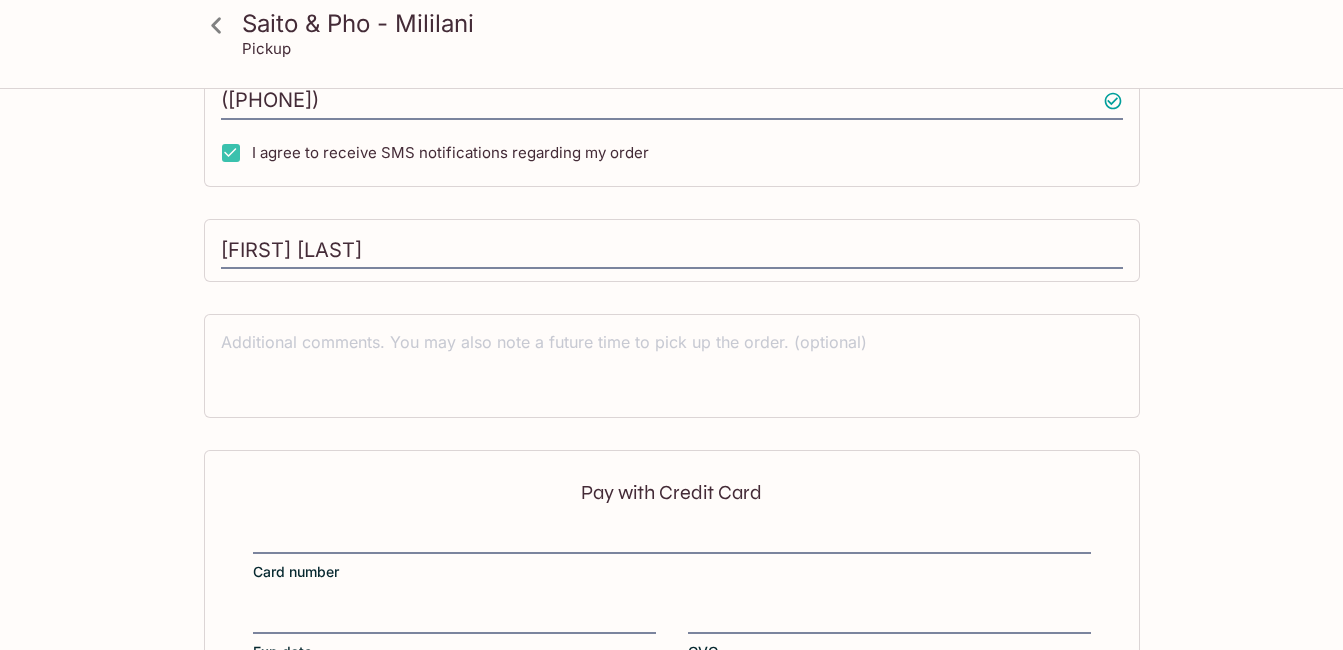 scroll, scrollTop: 750, scrollLeft: 0, axis: vertical 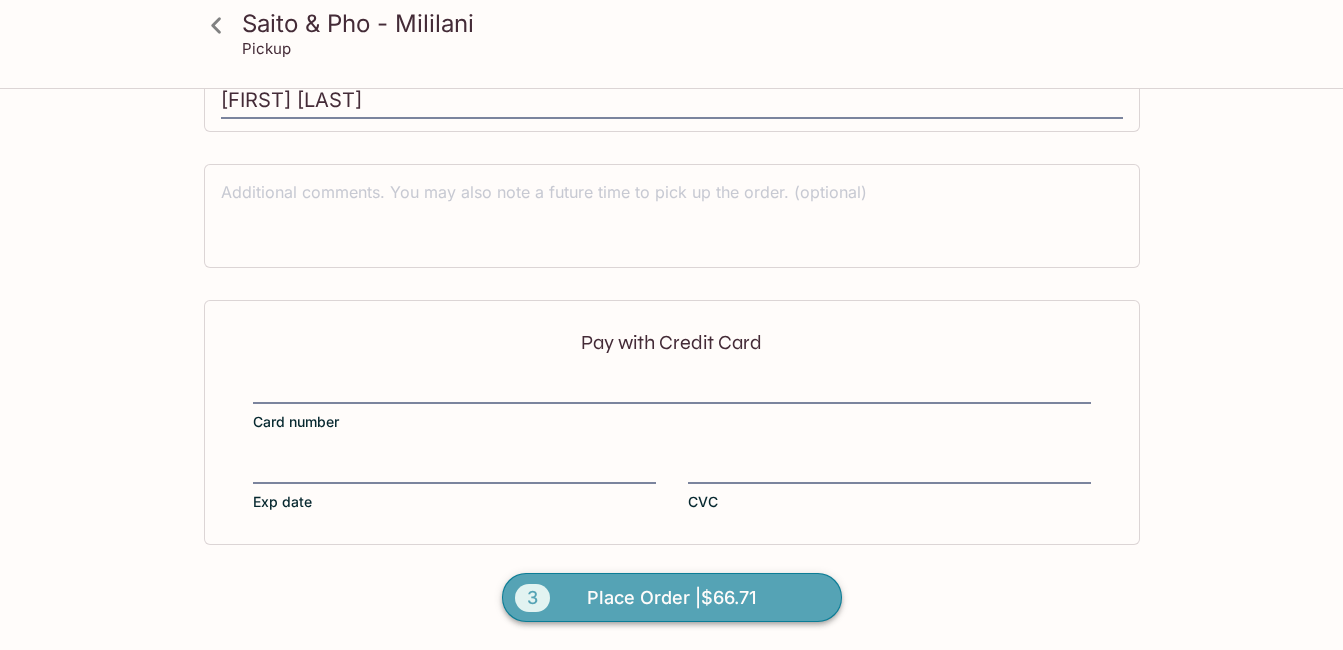 click on "Place Order |  $66.71" at bounding box center [671, 598] 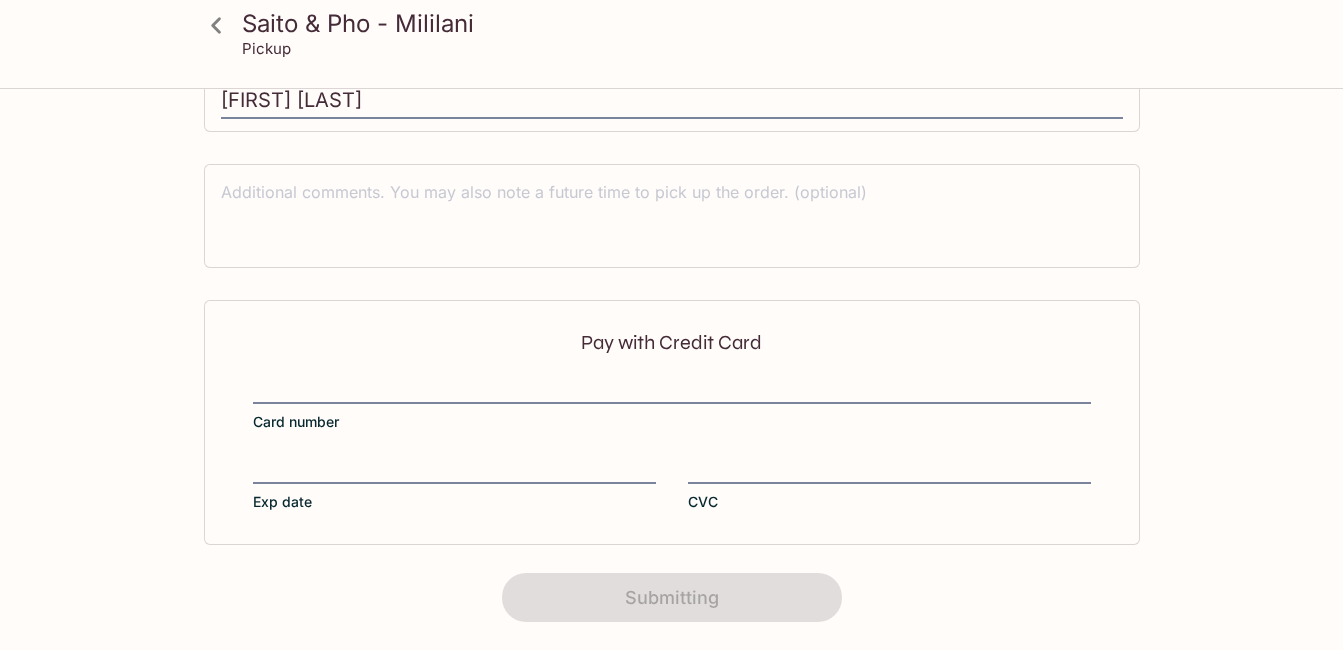 scroll, scrollTop: 512, scrollLeft: 0, axis: vertical 